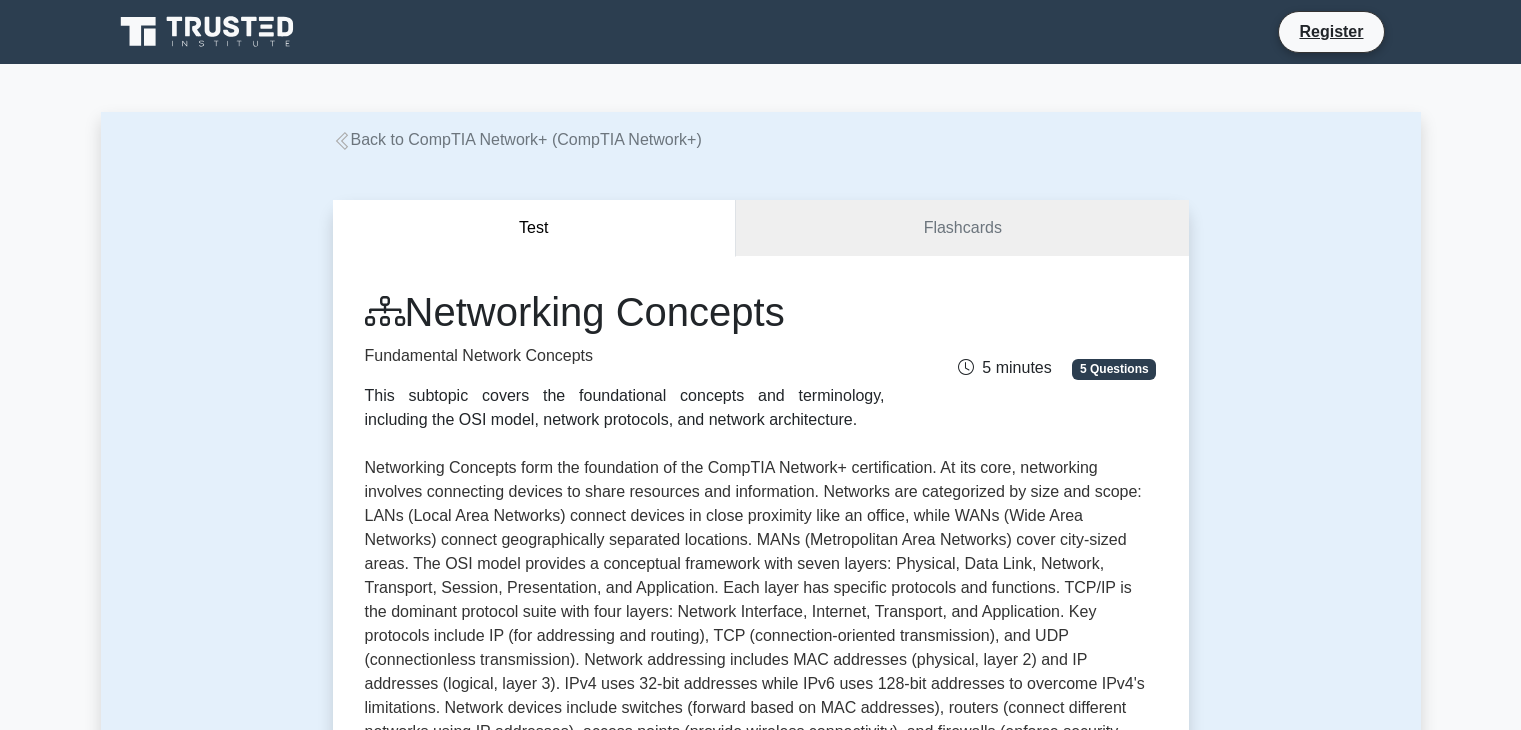 scroll, scrollTop: 0, scrollLeft: 0, axis: both 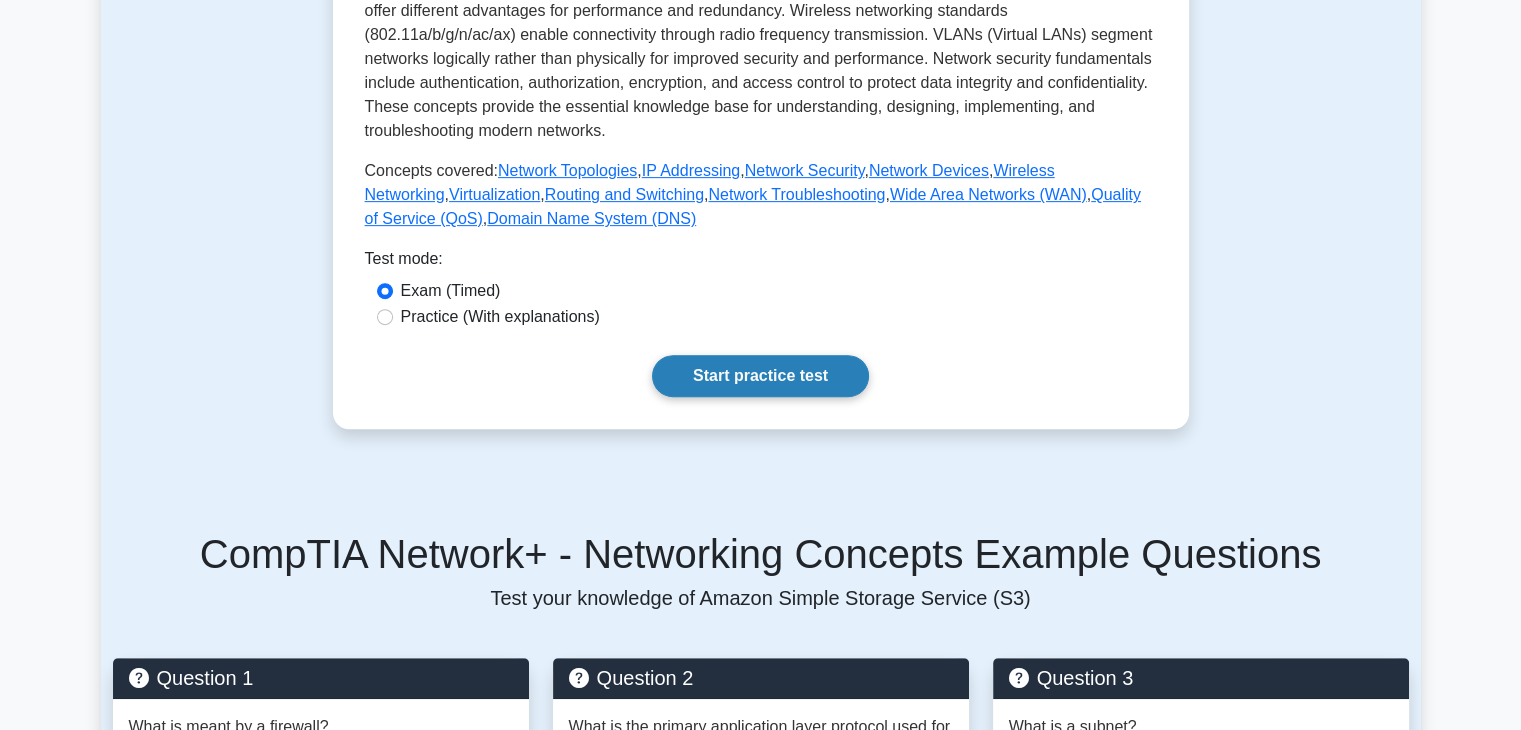 click on "Start practice test" at bounding box center [760, 376] 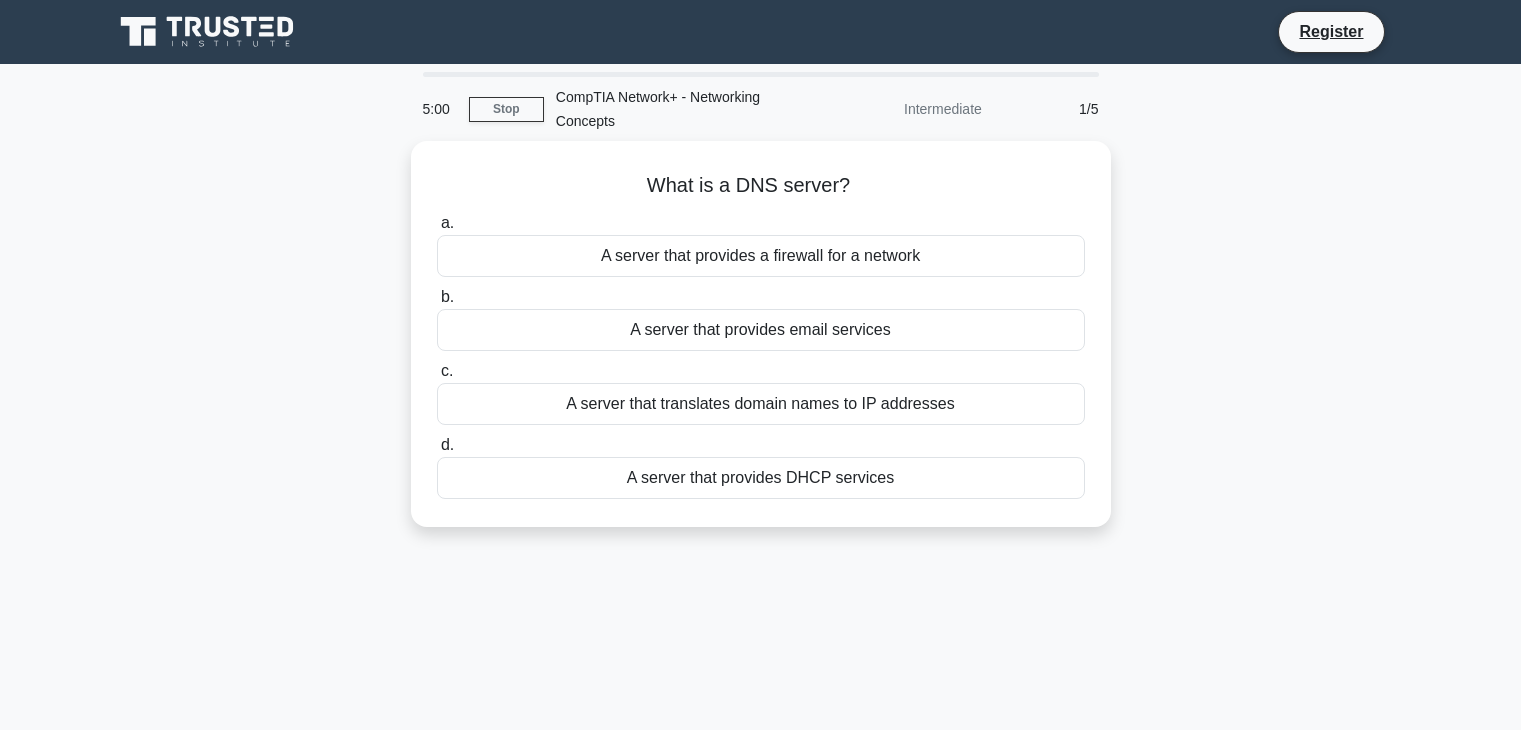 scroll, scrollTop: 0, scrollLeft: 0, axis: both 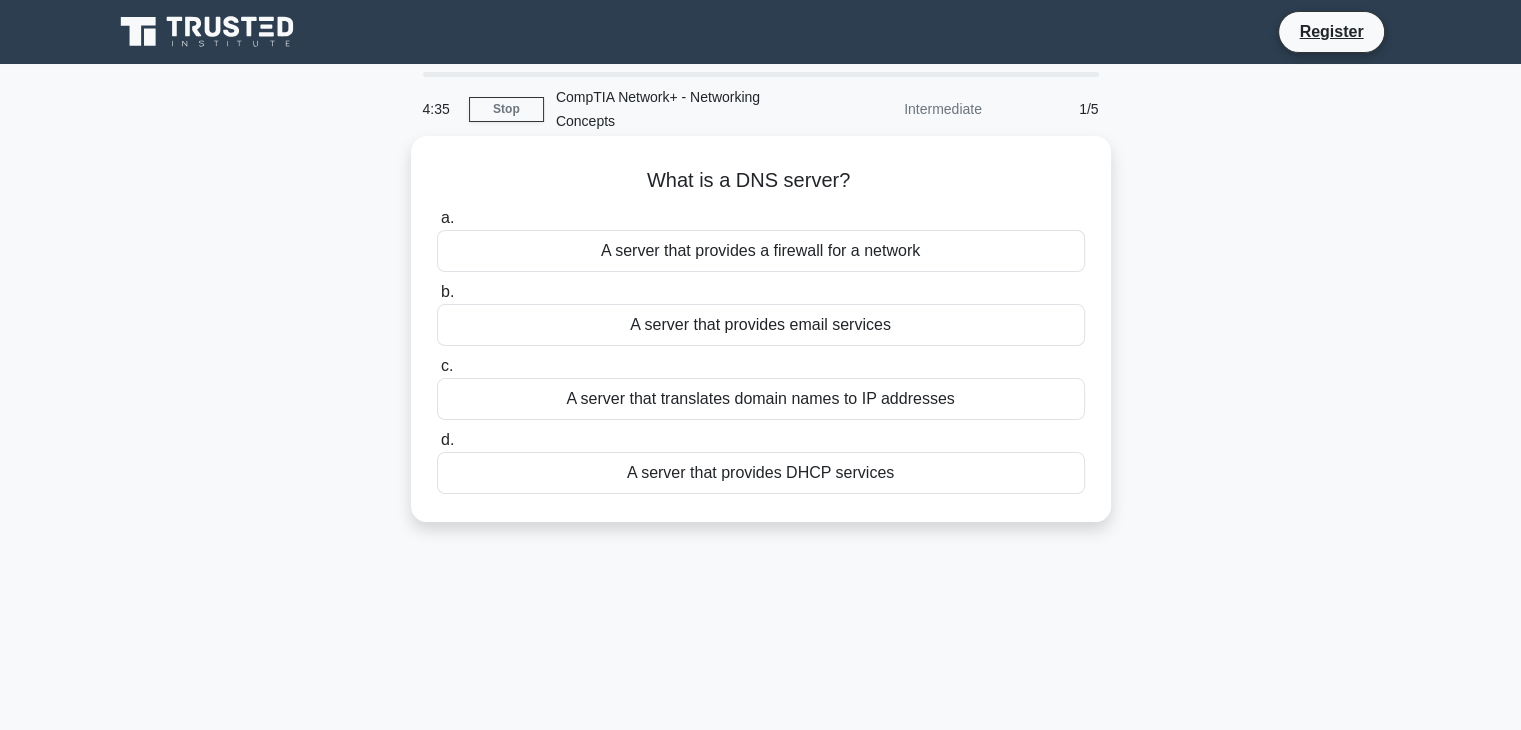 click on "A server that translates domain names to IP addresses" at bounding box center [761, 399] 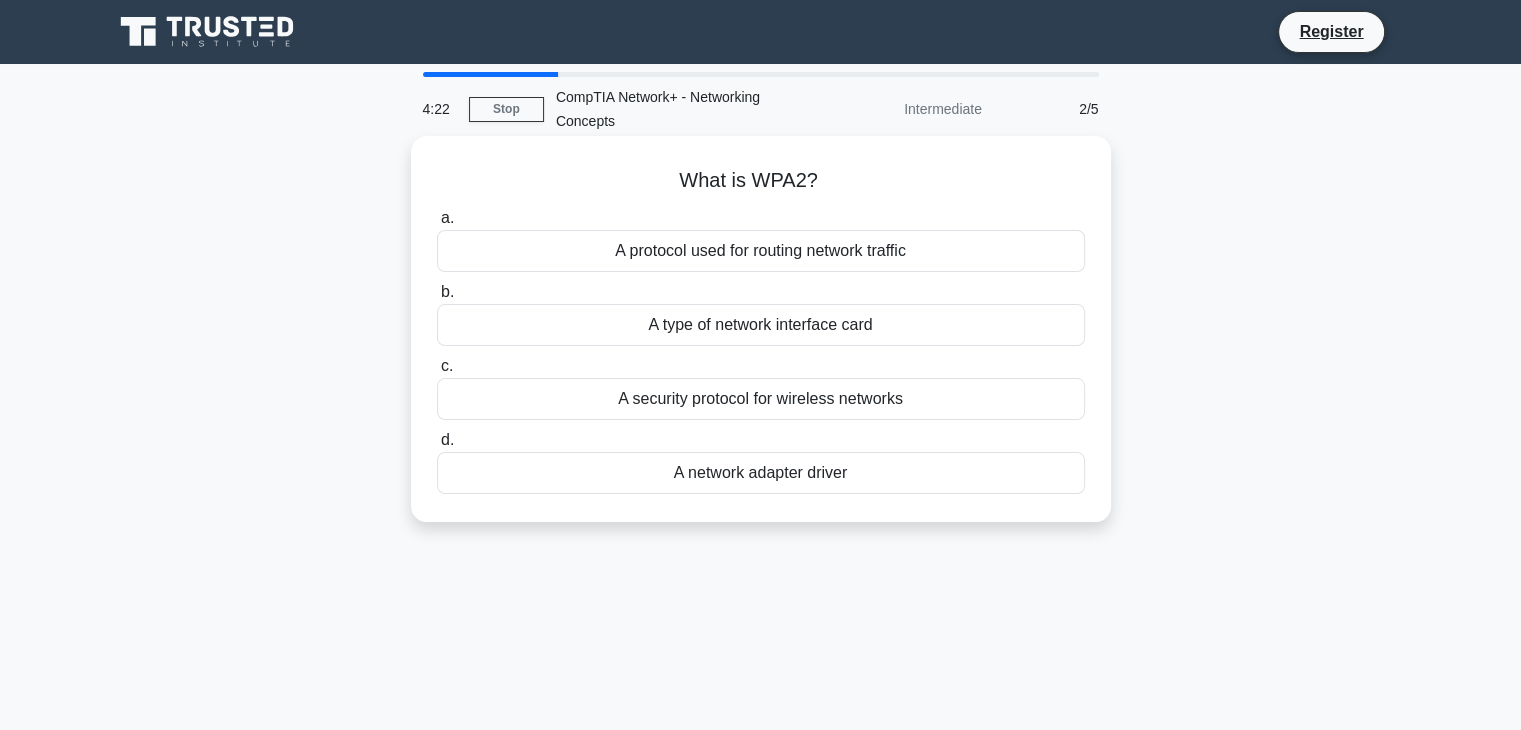 click on "A security protocol for wireless networks" at bounding box center (761, 399) 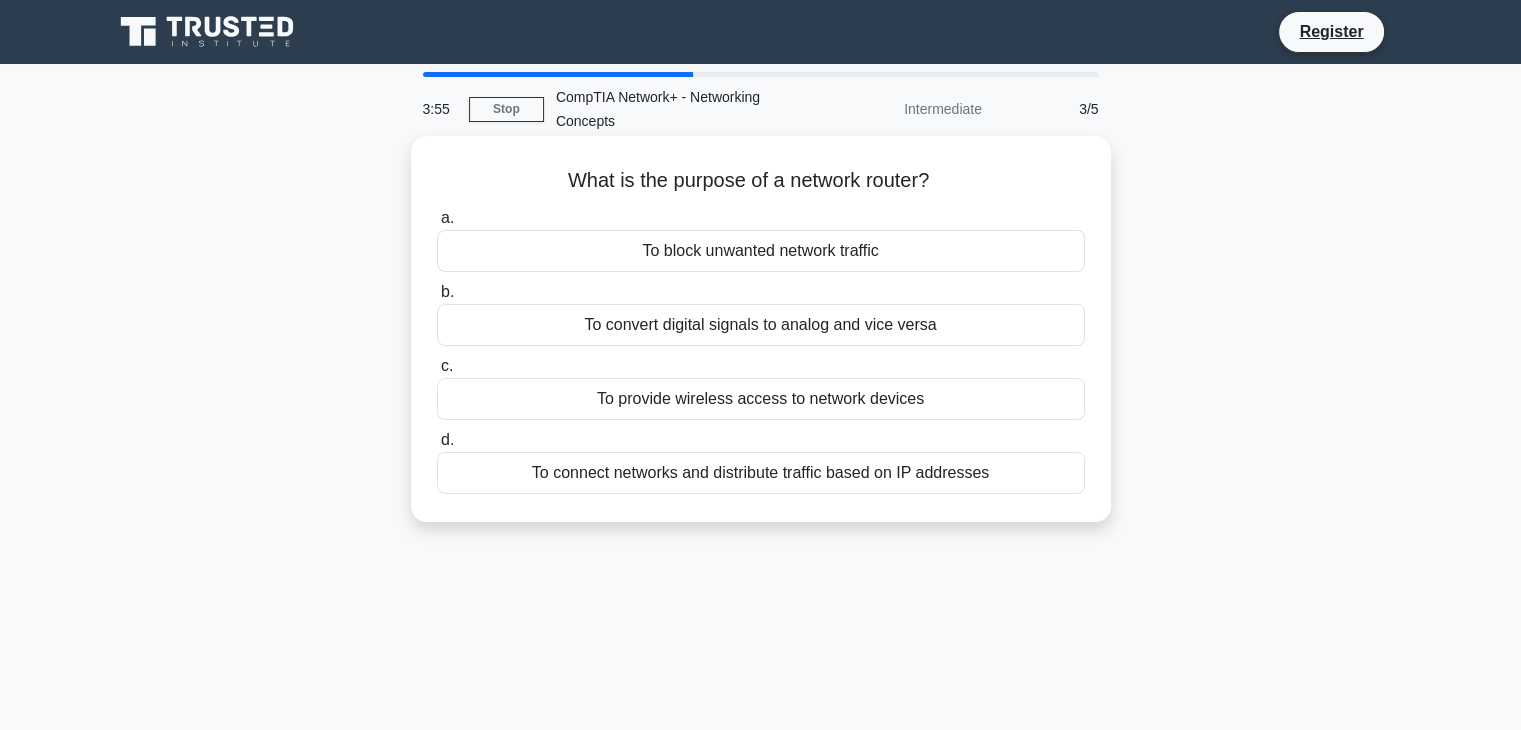 click on "To connect networks and distribute traffic based on IP addresses" at bounding box center [761, 473] 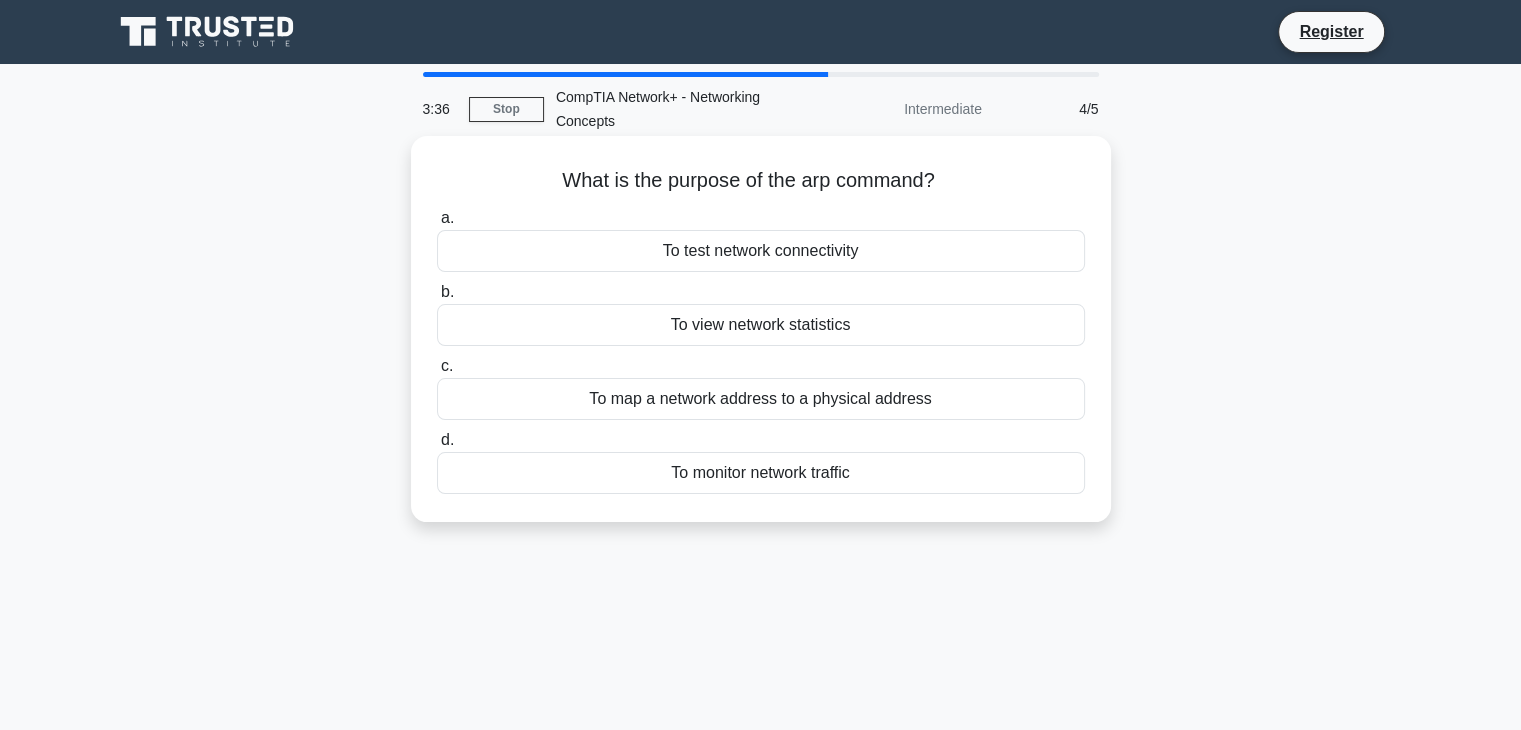 click on "To map a network address to a physical address" at bounding box center [761, 399] 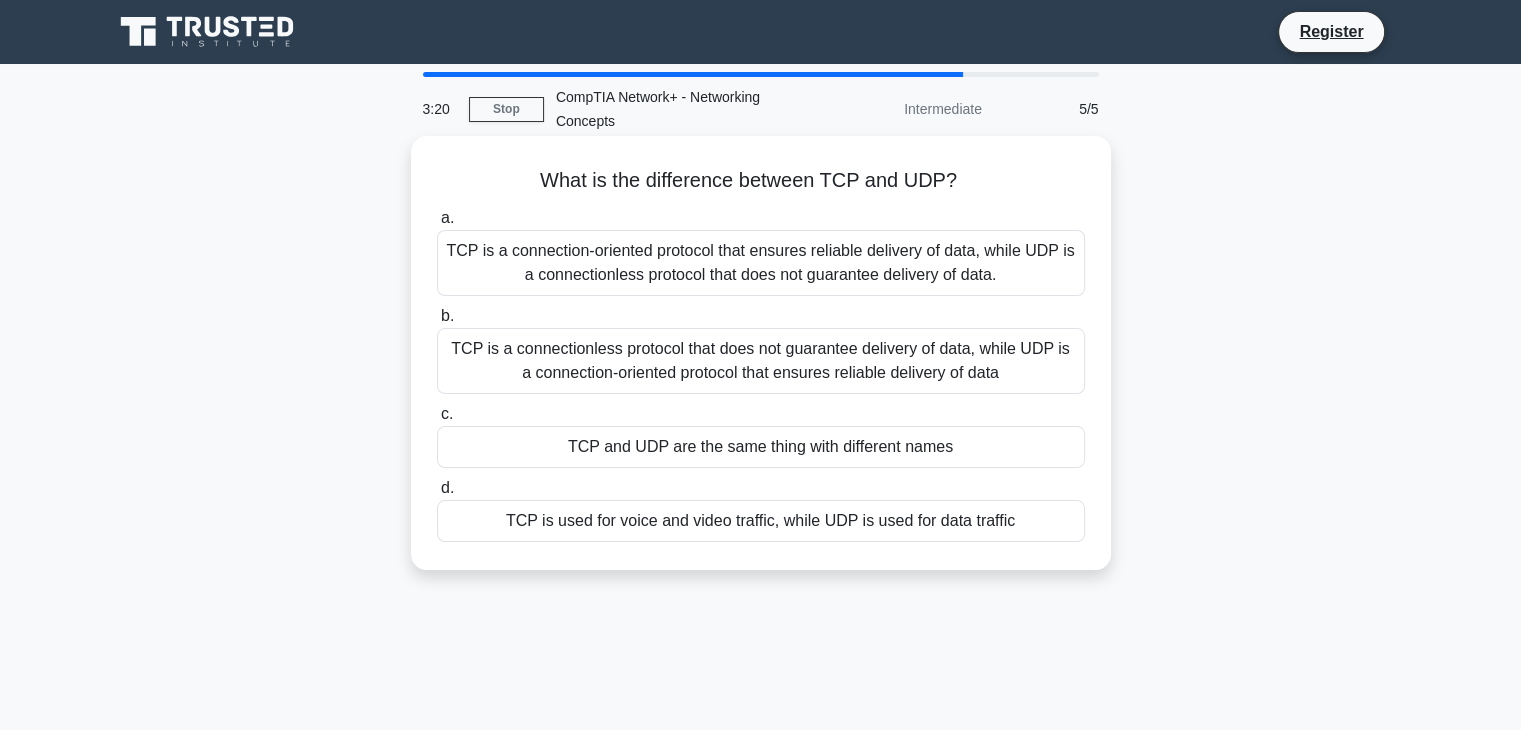 click on "TCP is a connection-oriented protocol that ensures reliable delivery of data, while UDP is a connectionless protocol that does not guarantee delivery of data." at bounding box center [761, 263] 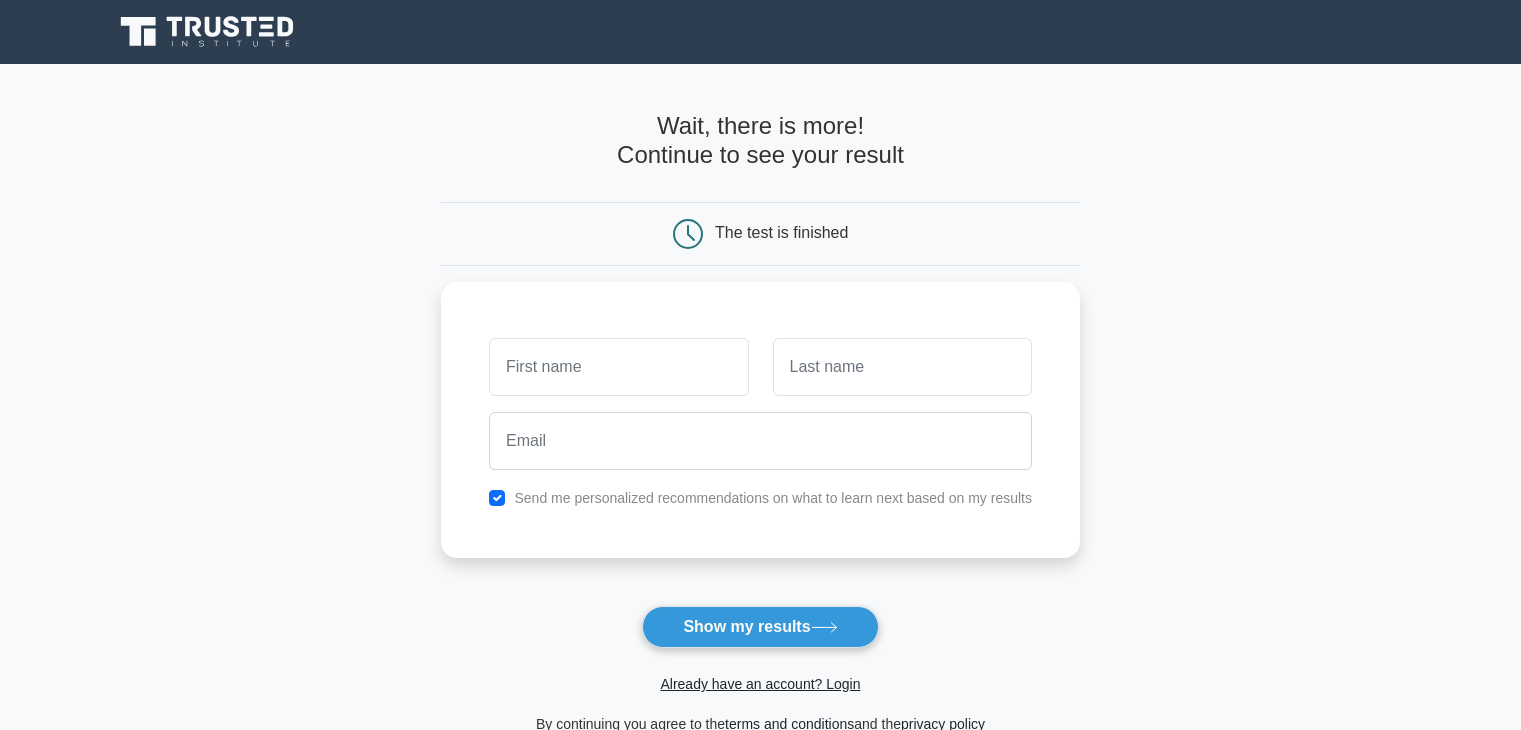 scroll, scrollTop: 0, scrollLeft: 0, axis: both 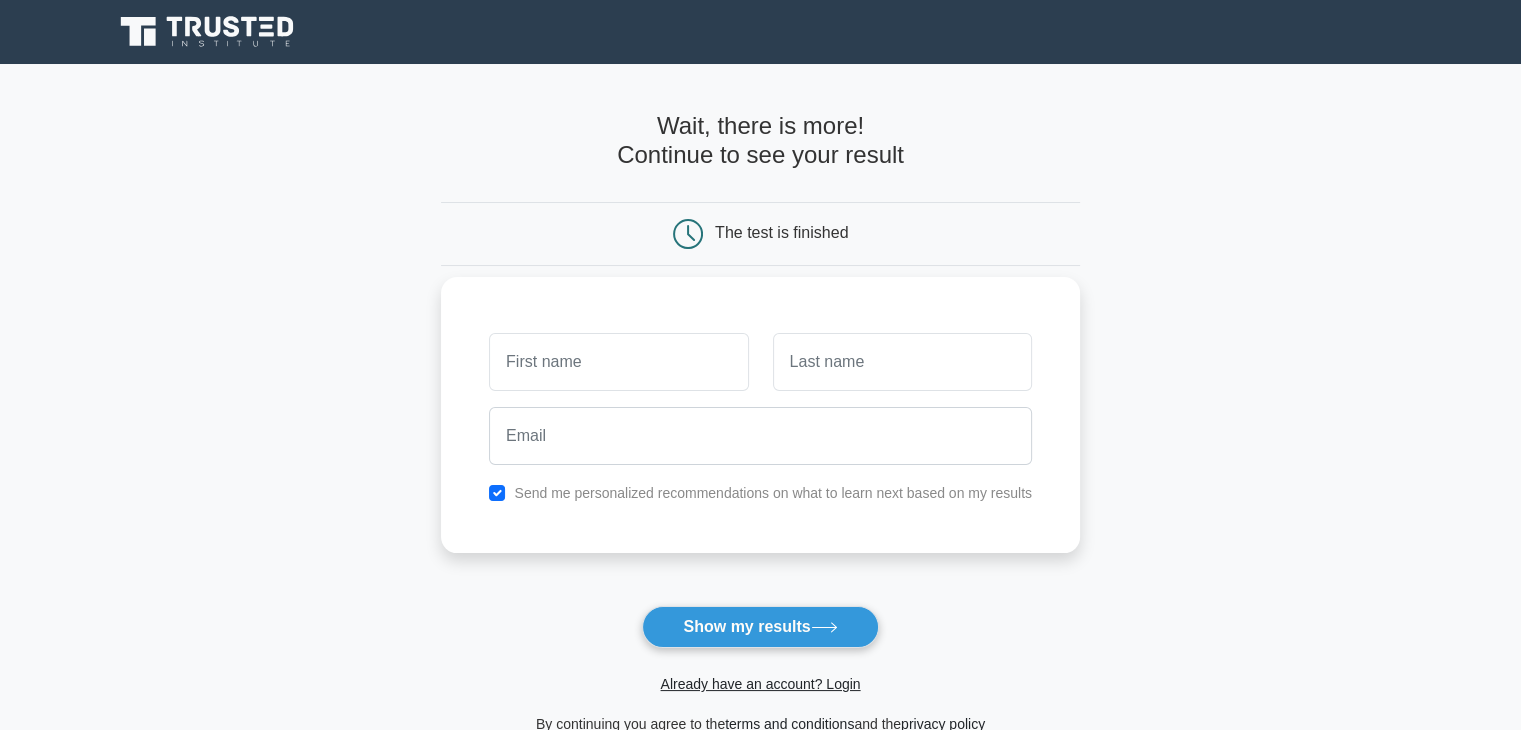 click at bounding box center [618, 362] 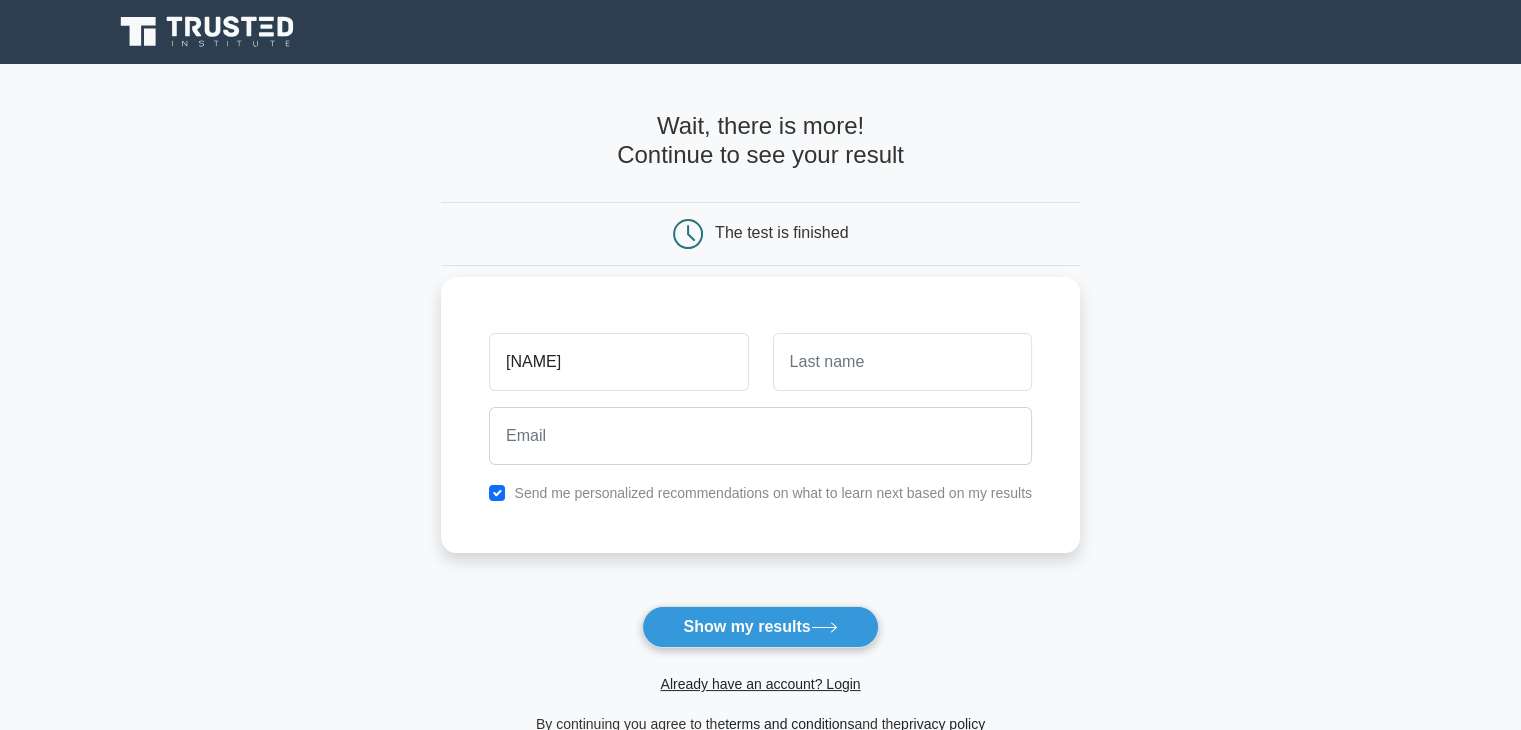 type on "matias" 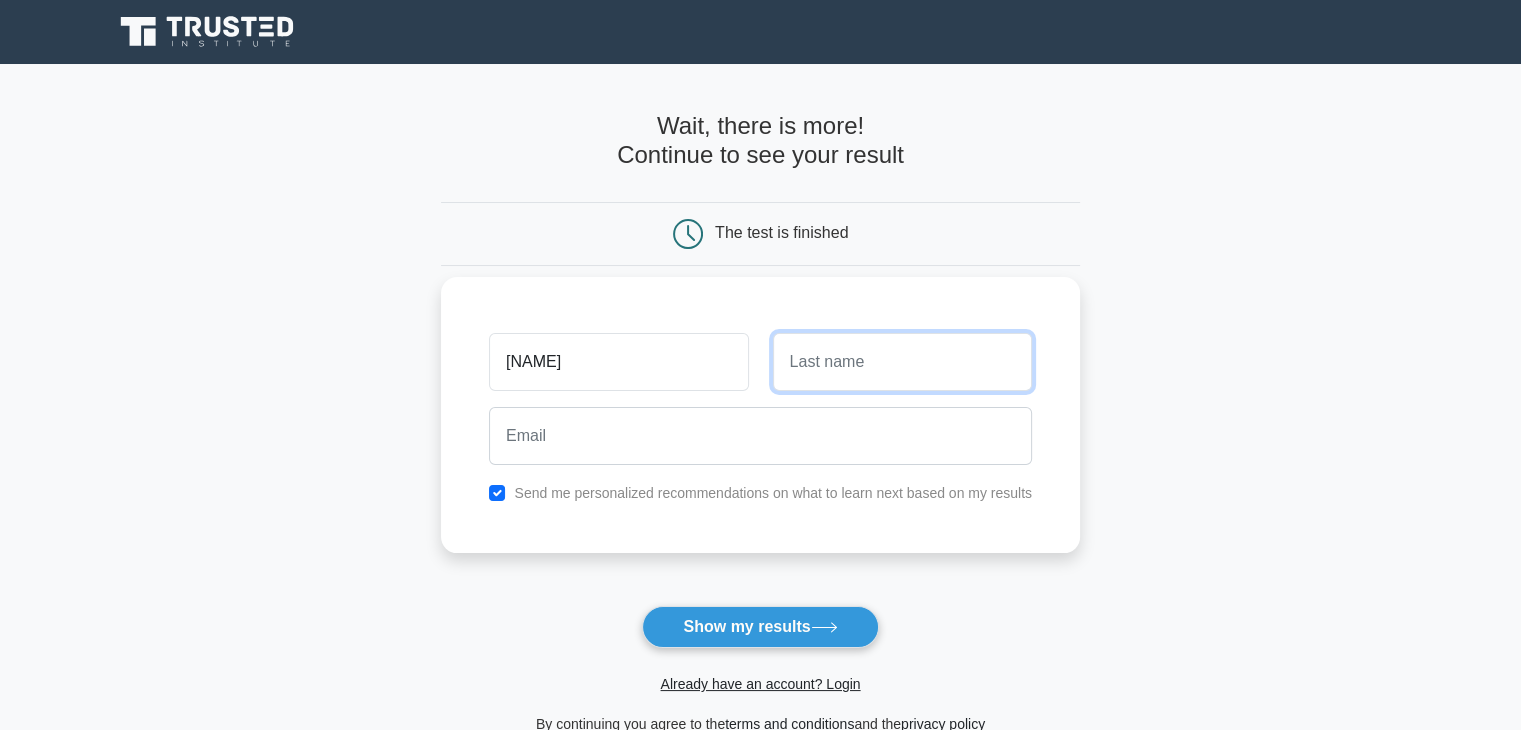 click at bounding box center (902, 362) 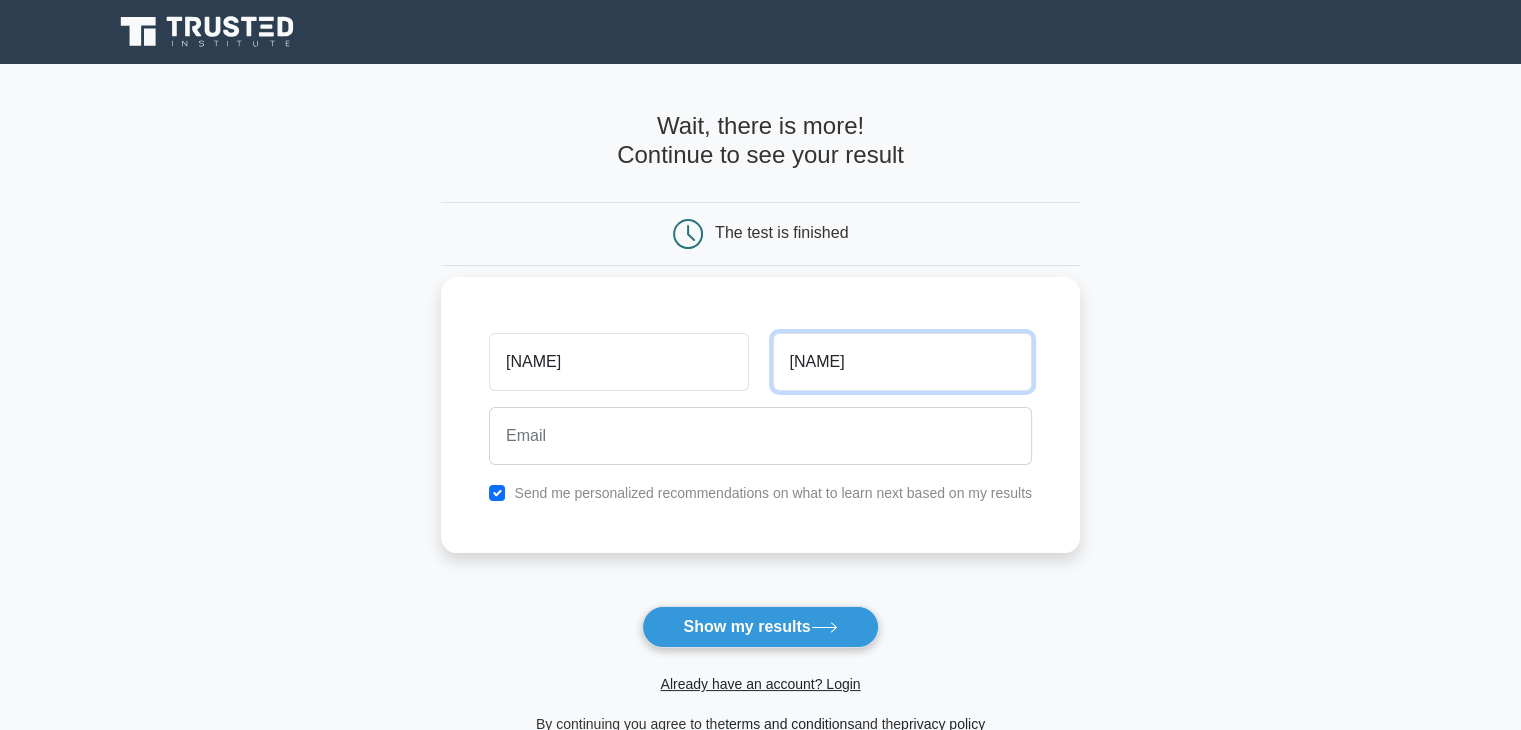 type on "bahiru" 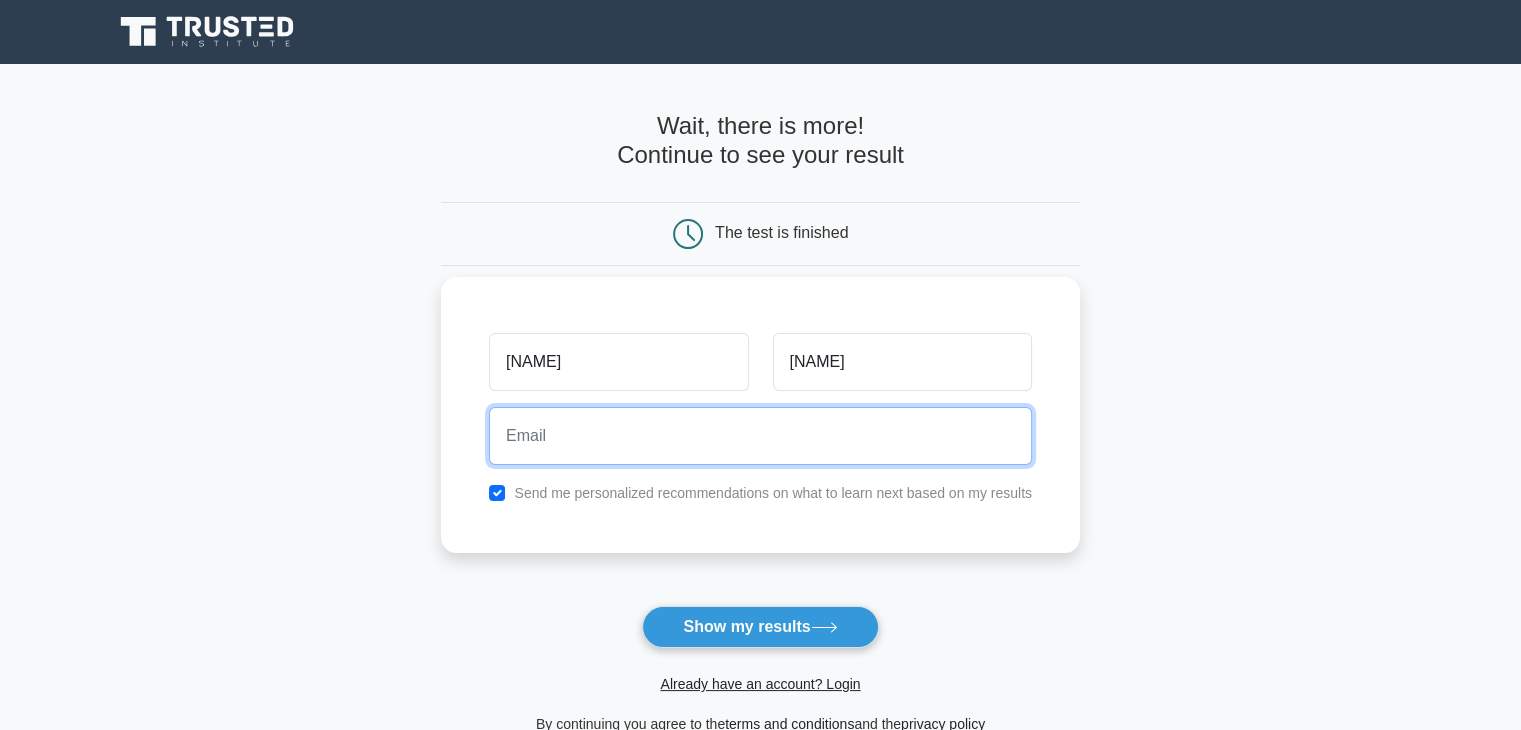 click at bounding box center (760, 436) 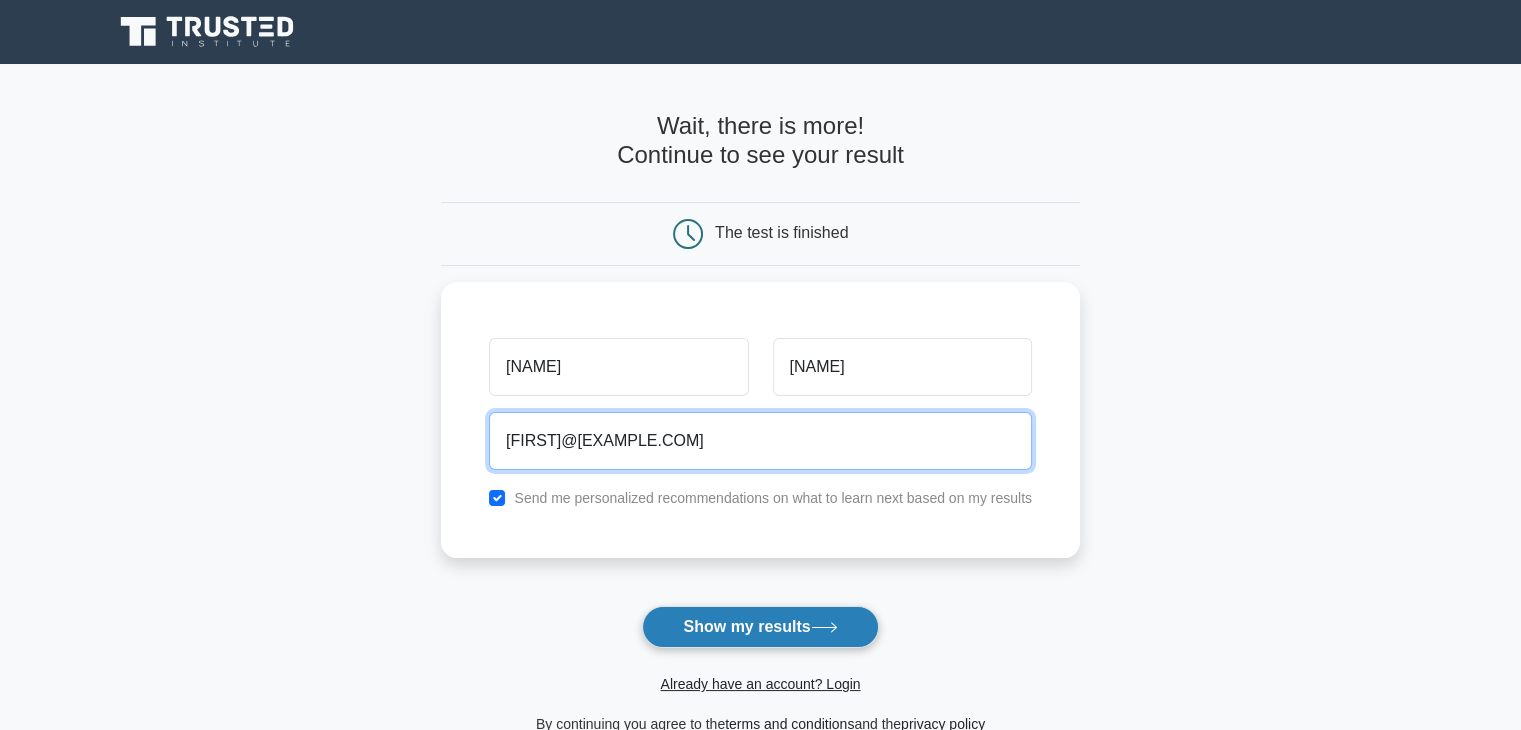 type on "matitechno05@gmail.com" 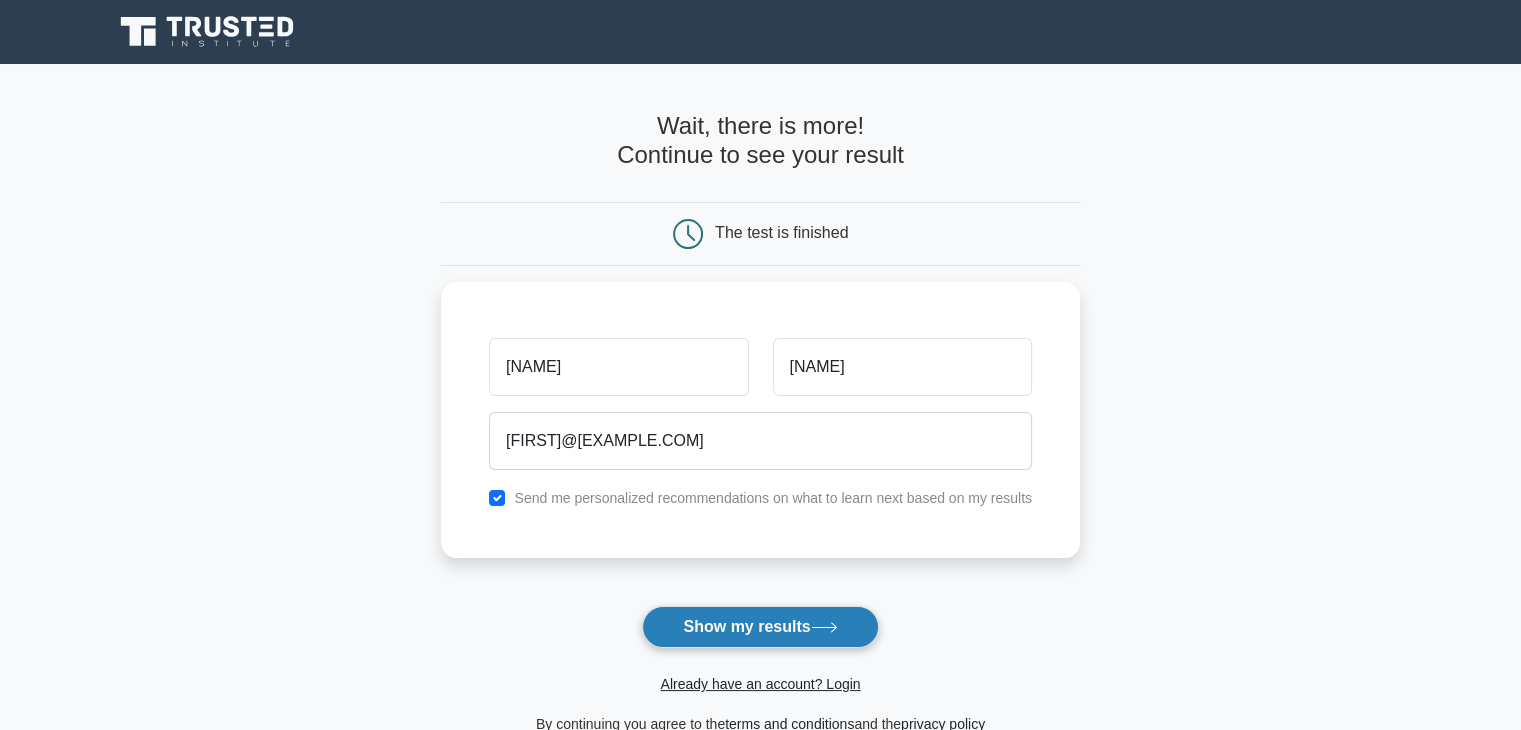 click on "Show my results" at bounding box center [760, 627] 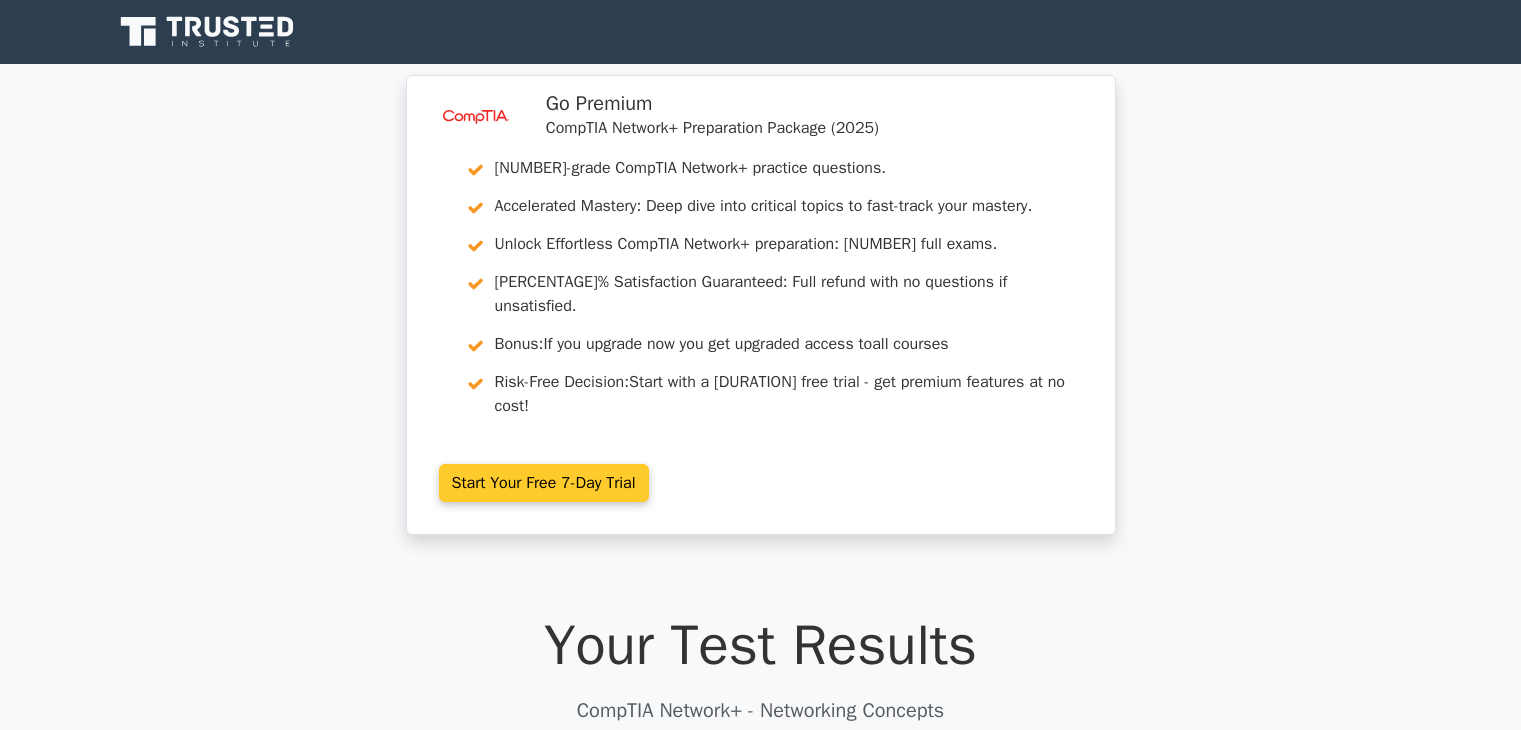 scroll, scrollTop: 0, scrollLeft: 0, axis: both 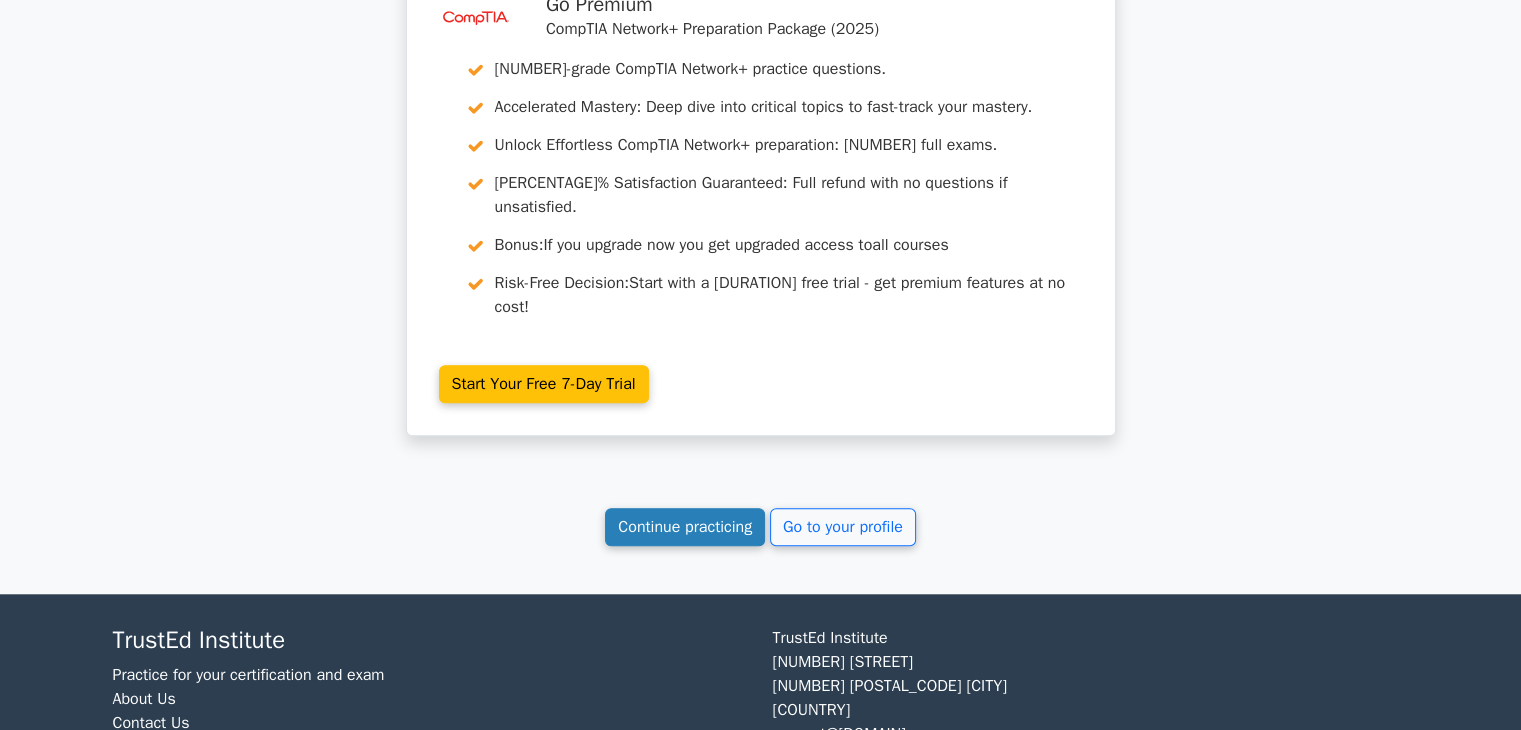 click on "Continue practicing" at bounding box center (685, 527) 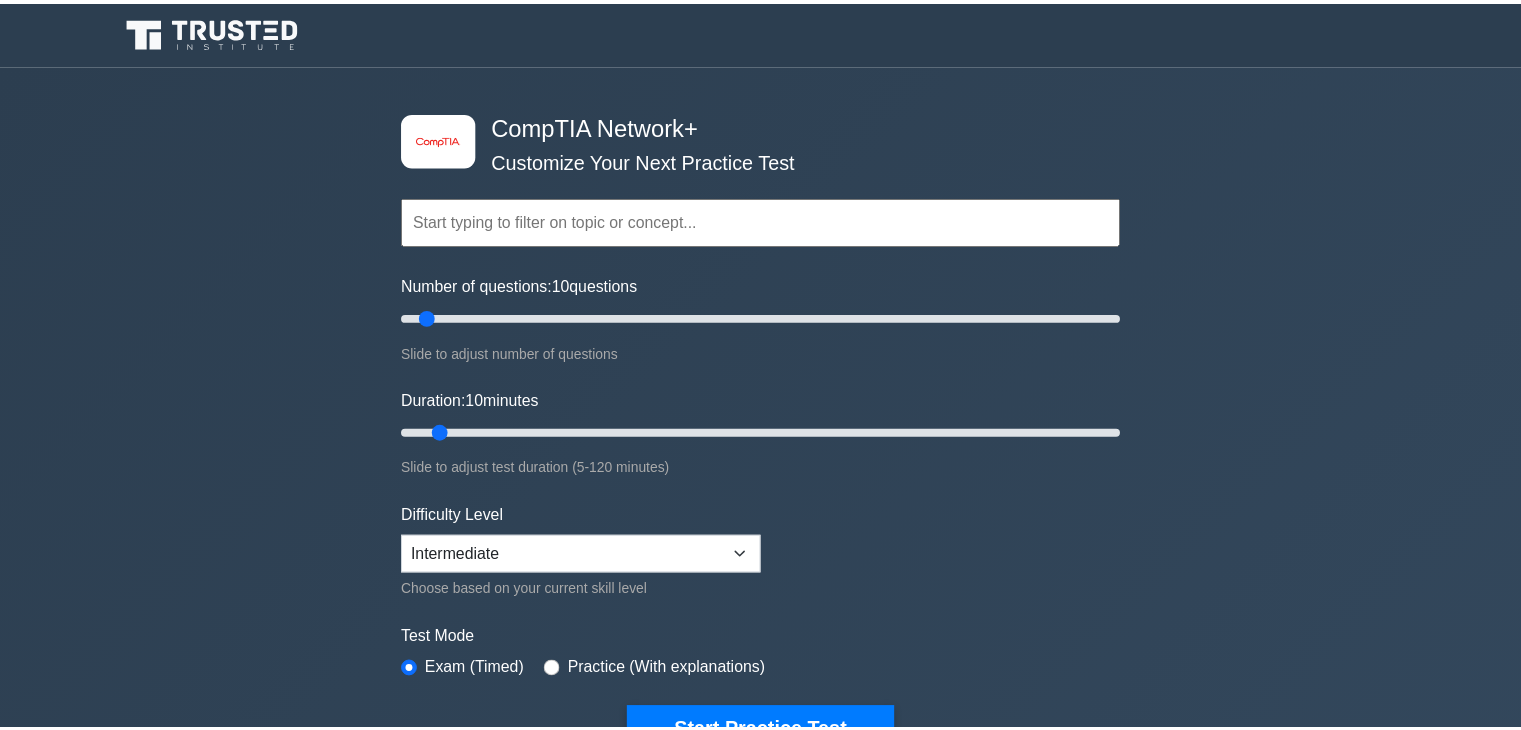 scroll, scrollTop: 0, scrollLeft: 0, axis: both 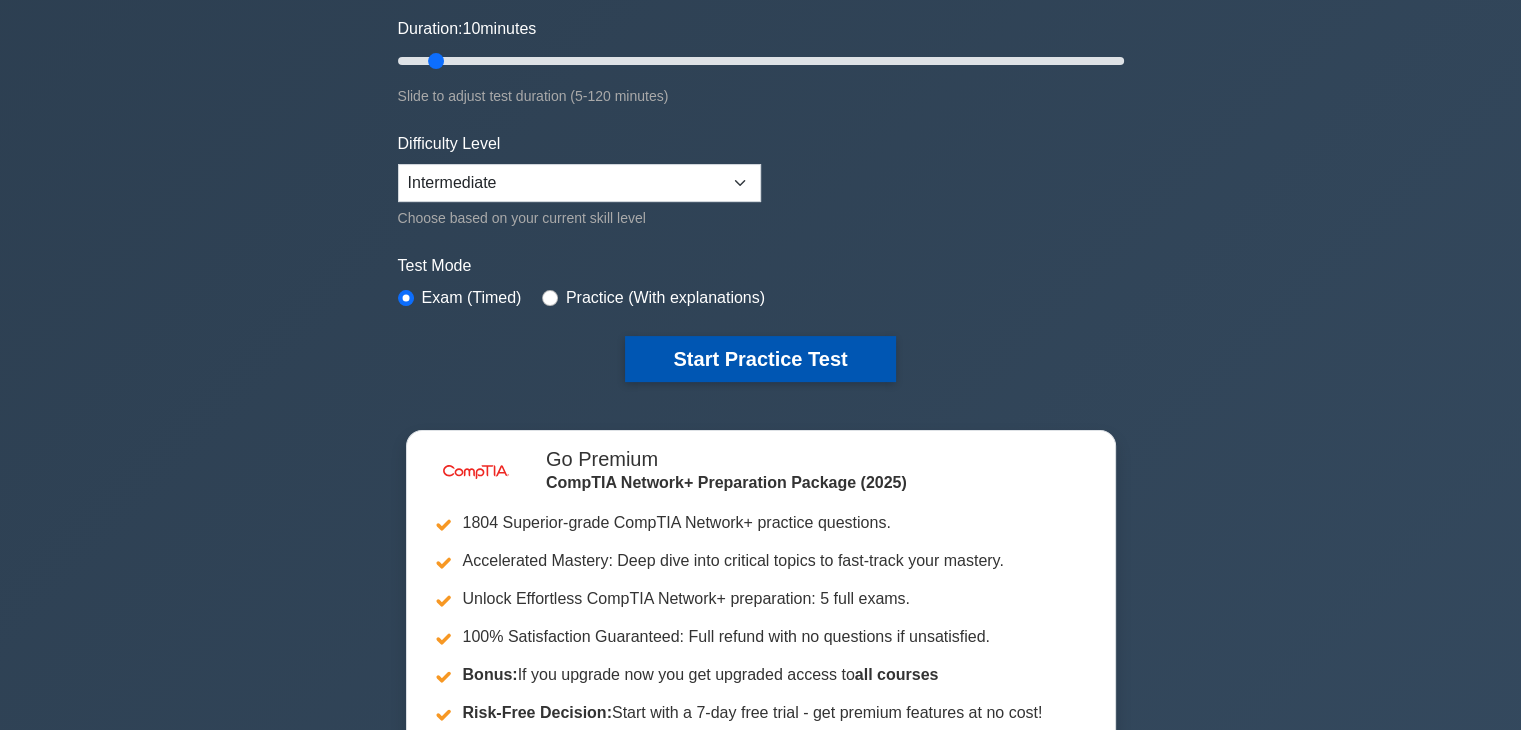 click on "Start Practice Test" at bounding box center [760, 359] 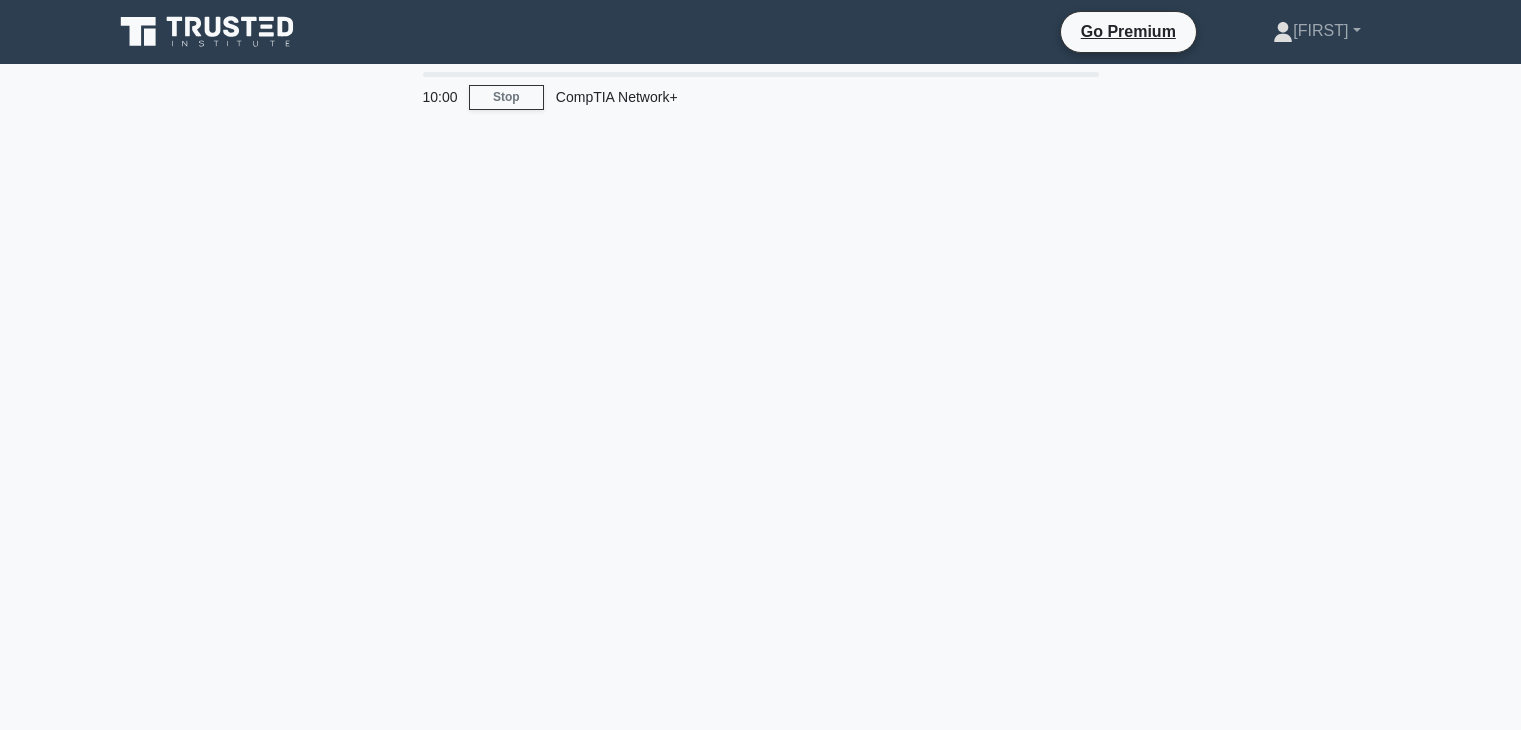 scroll, scrollTop: 0, scrollLeft: 0, axis: both 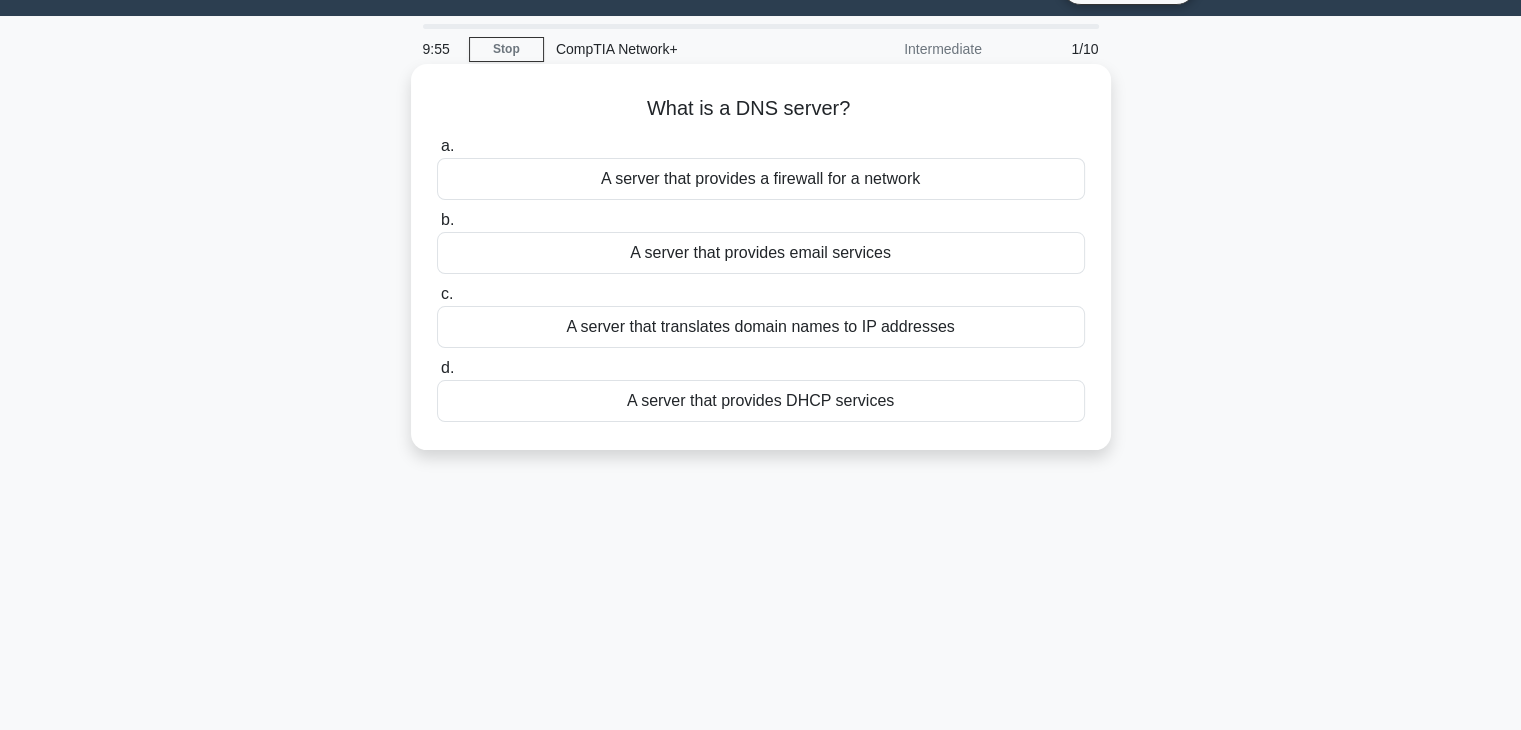click on "A server that translates domain names to IP addresses" at bounding box center (761, 327) 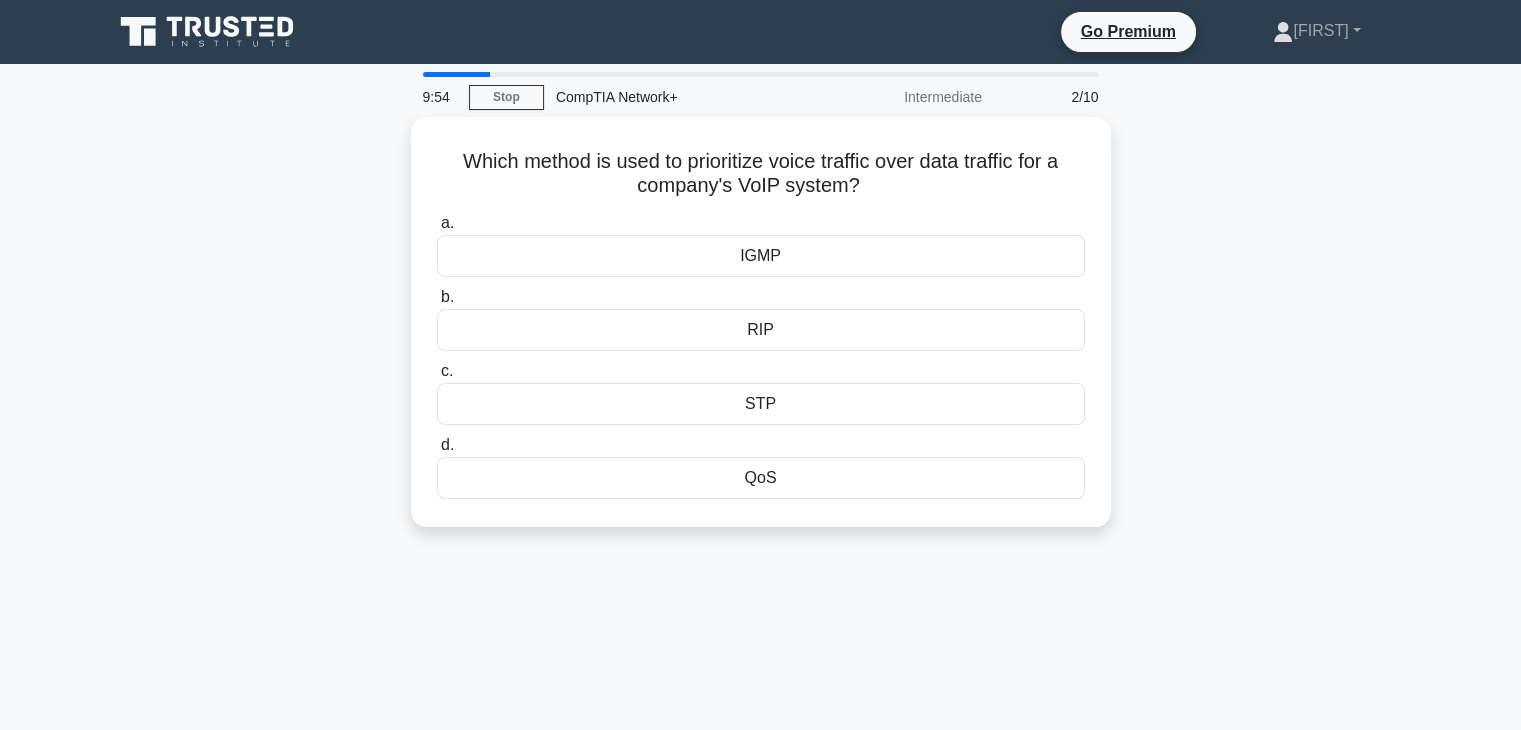 scroll, scrollTop: 0, scrollLeft: 0, axis: both 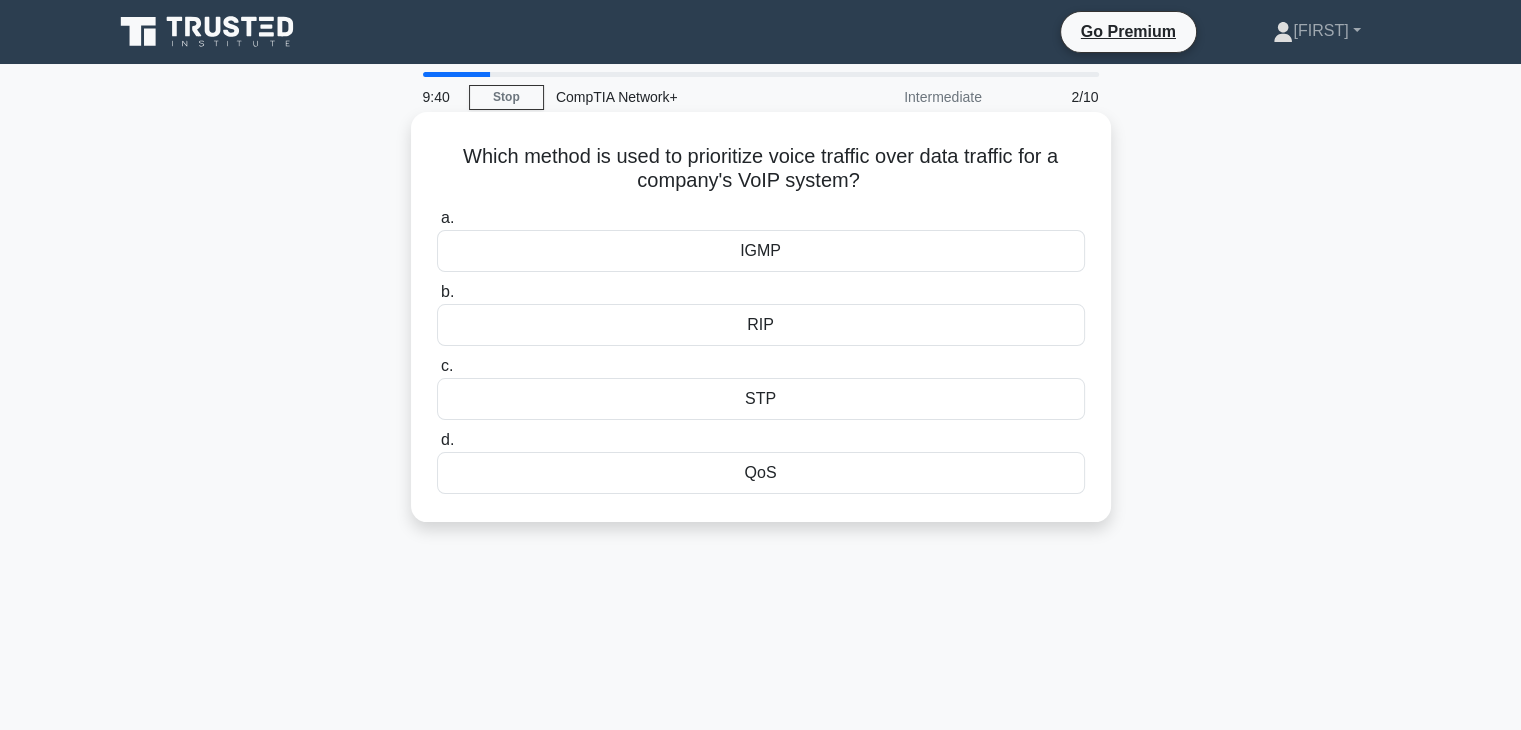 click on "QoS" at bounding box center [761, 473] 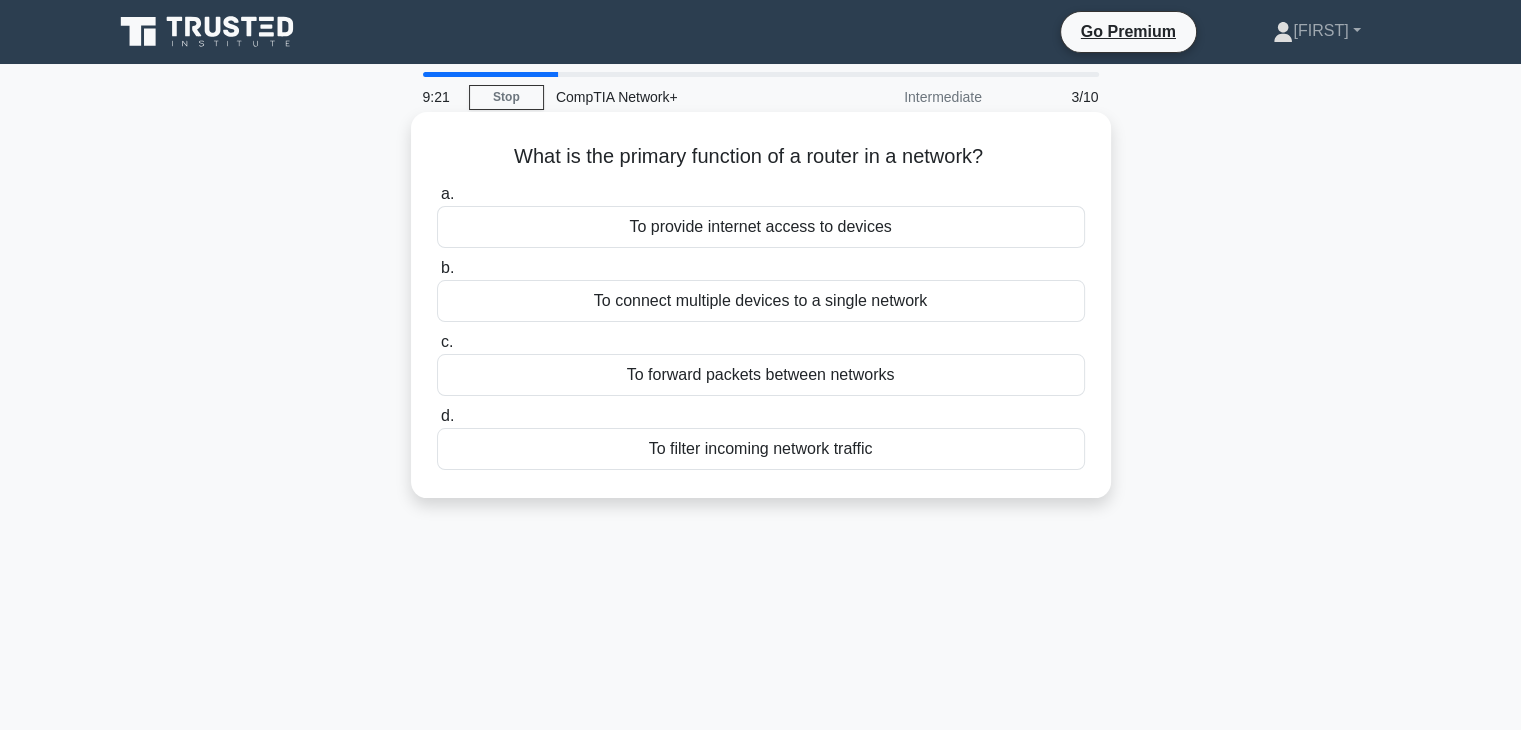 click on "To forward packets between networks" at bounding box center [761, 375] 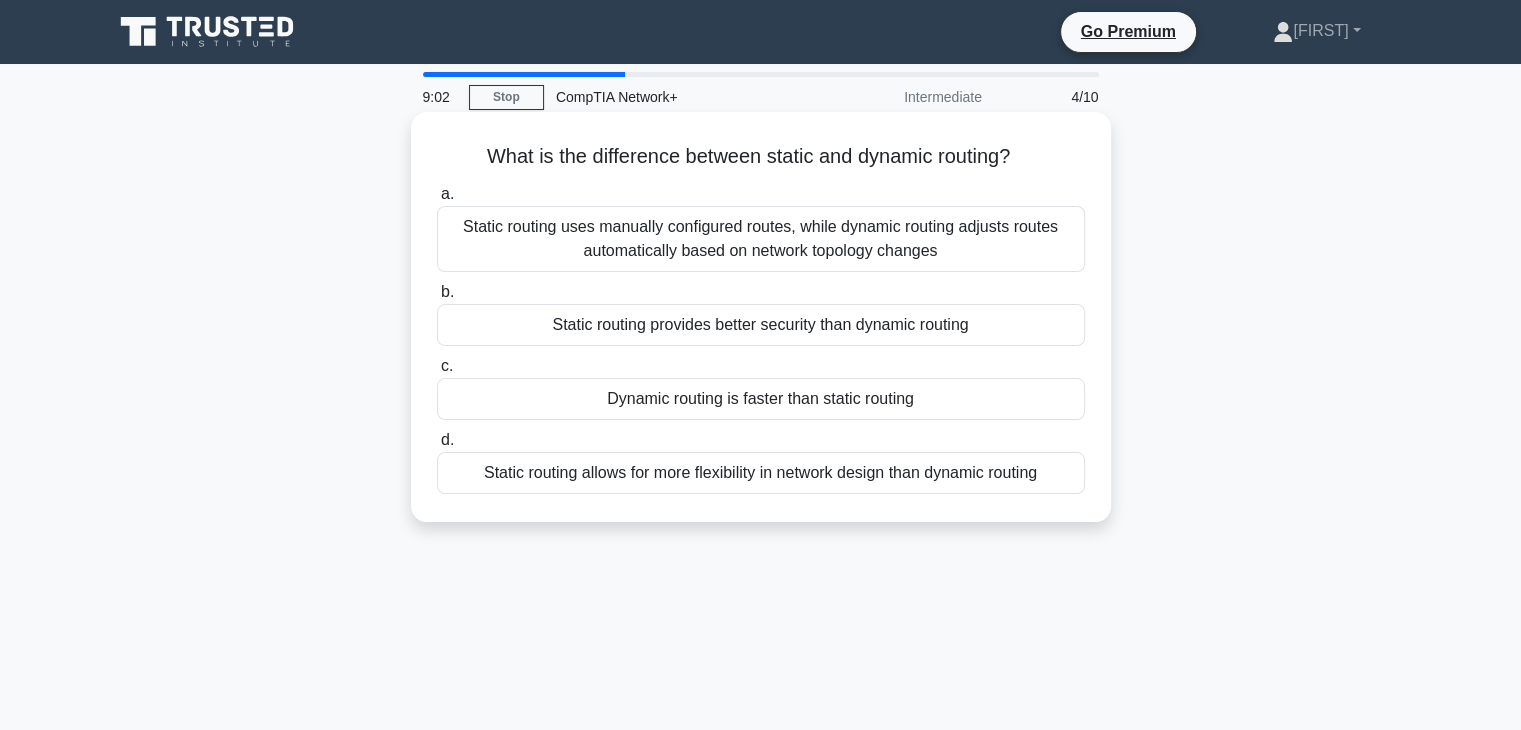 click on "Static routing uses manually configured routes, while dynamic routing adjusts routes automatically based on network topology changes" at bounding box center (761, 239) 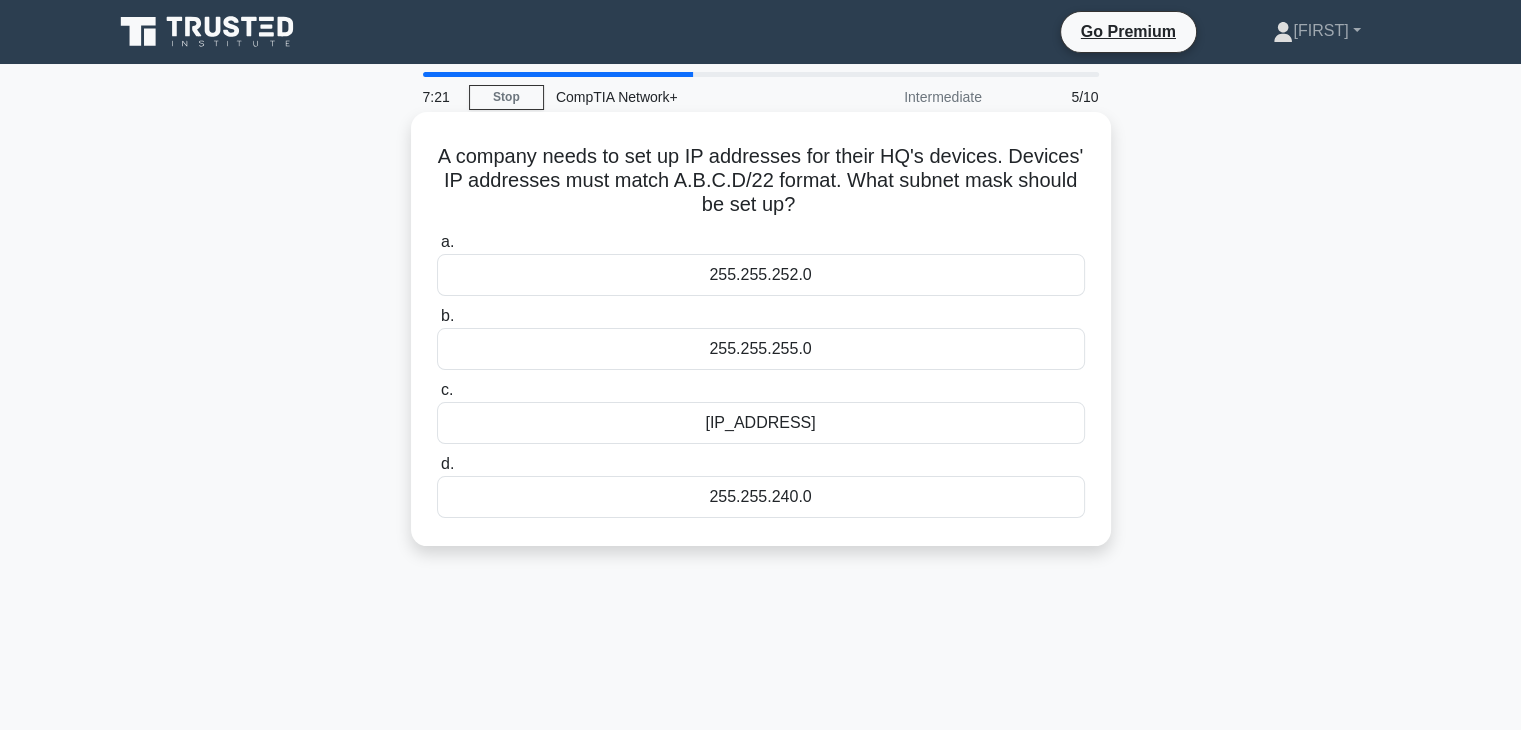 click on "255.255.252.0" at bounding box center (761, 275) 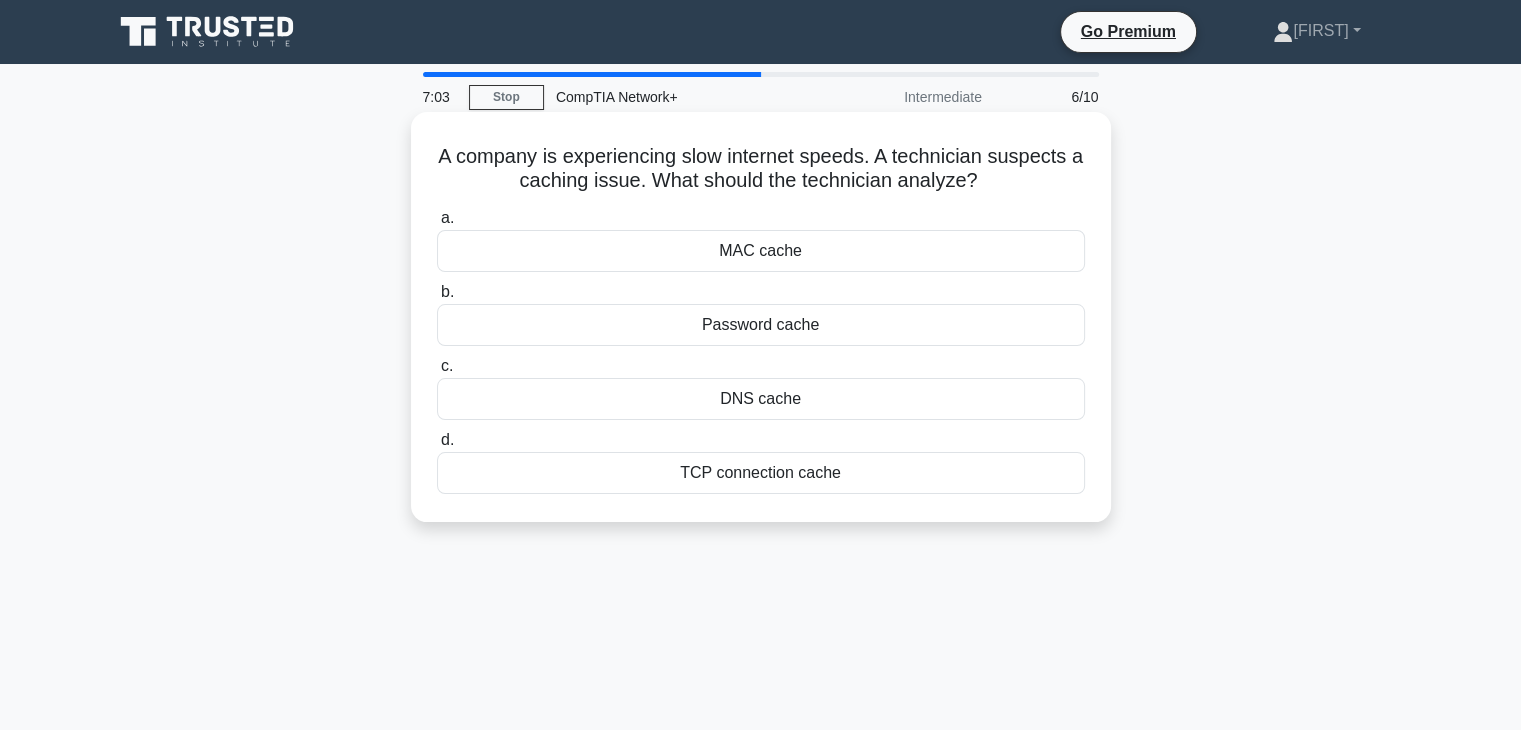 click on "DNS cache" at bounding box center (761, 399) 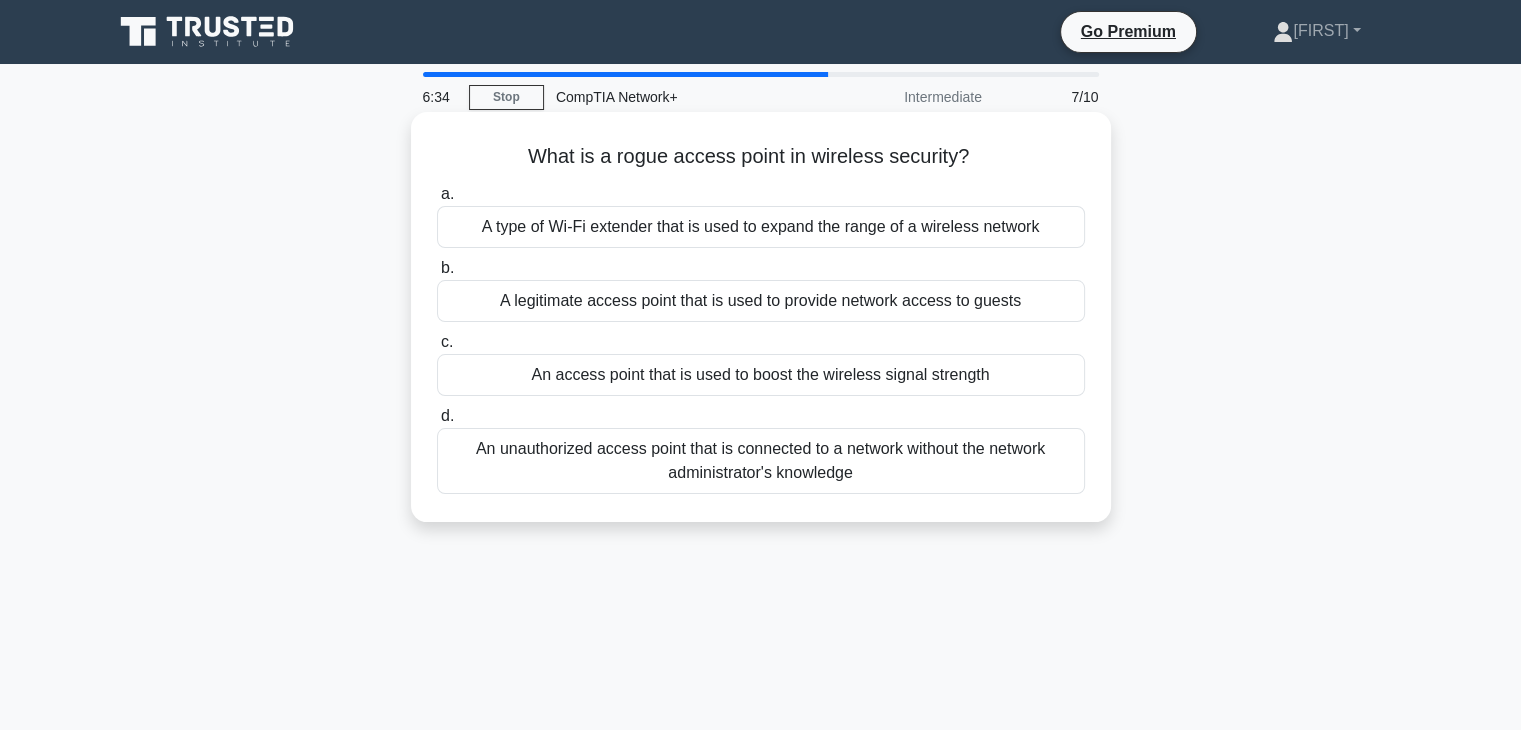 click on "An access point that is used to boost the wireless signal strength" at bounding box center (761, 375) 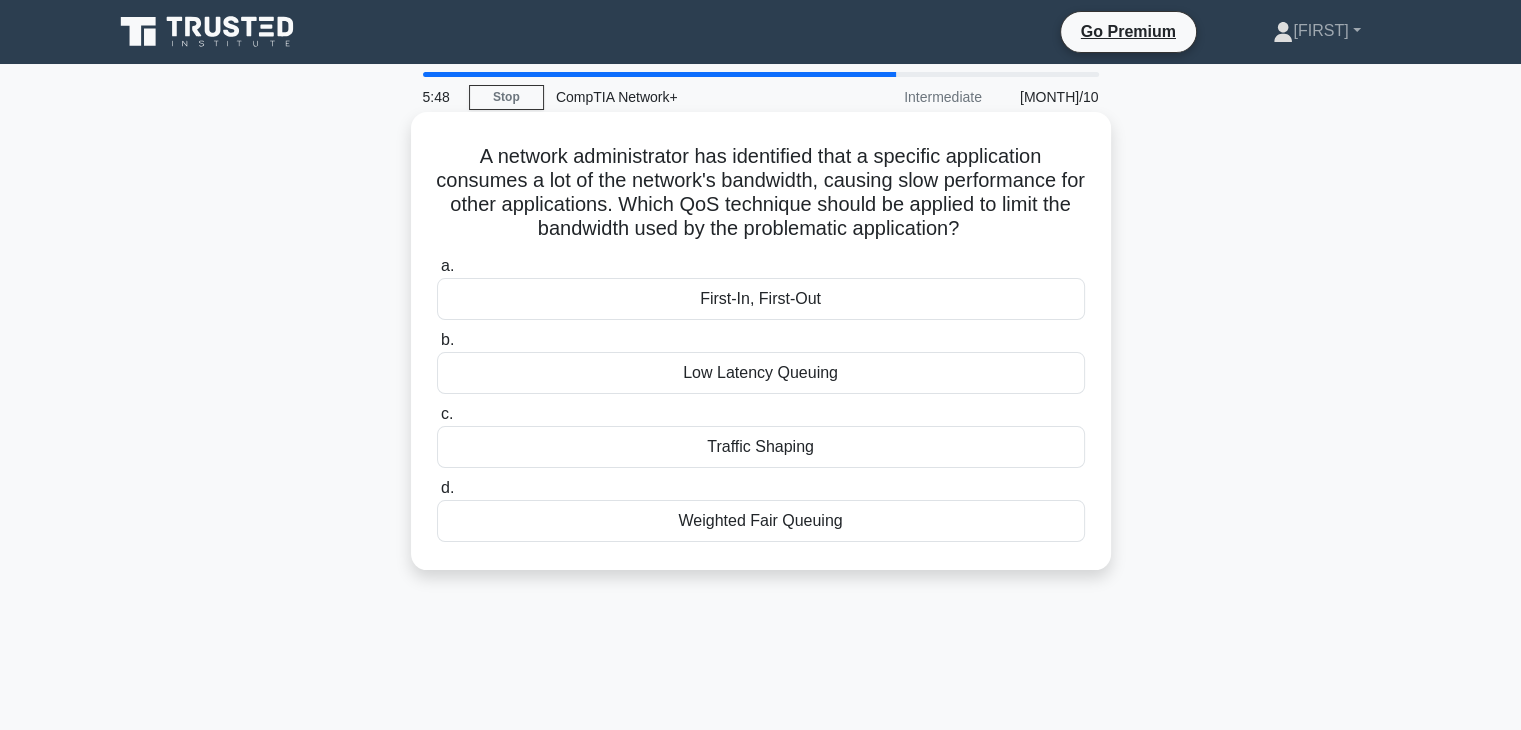 click on "First-In, First-Out" at bounding box center [761, 299] 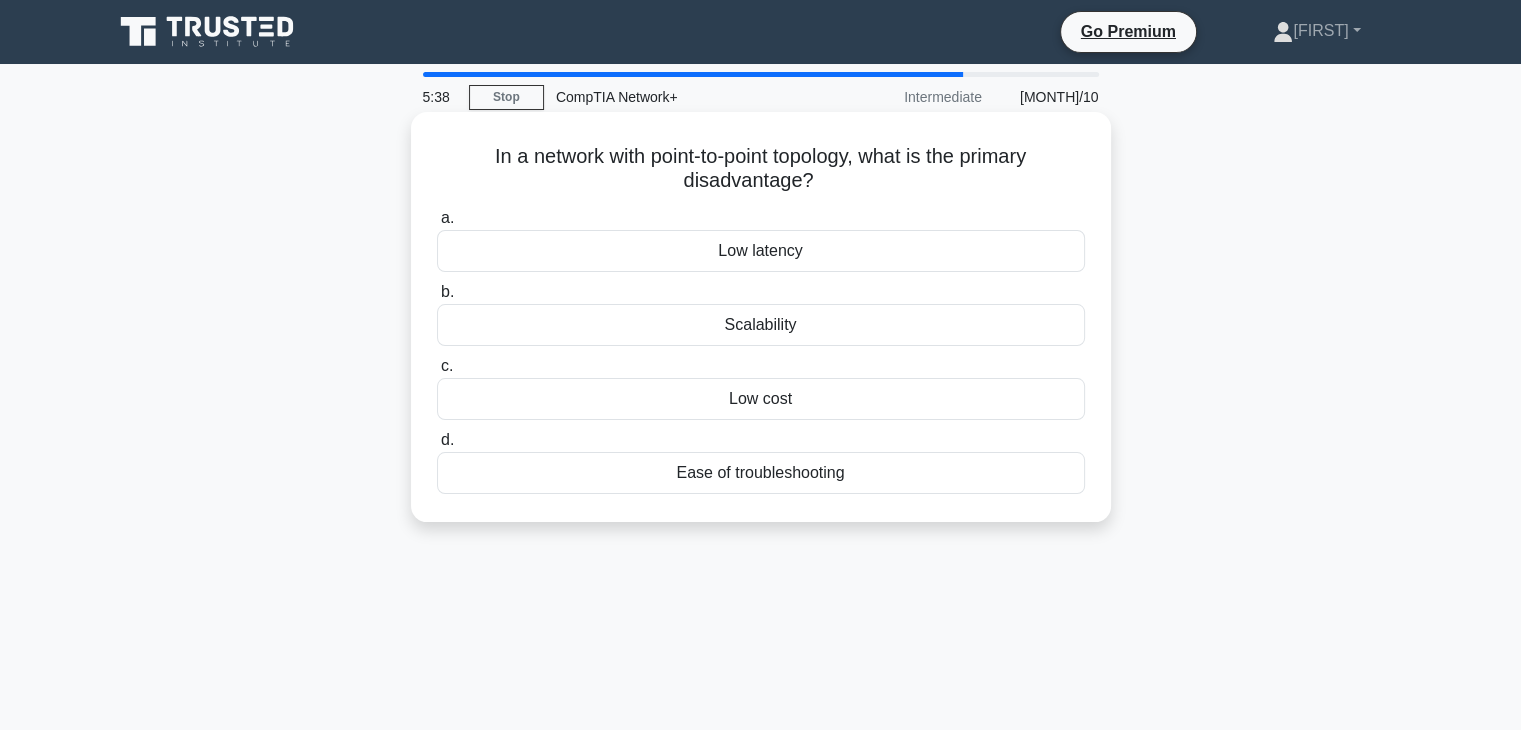 click on "Low latency" at bounding box center (761, 251) 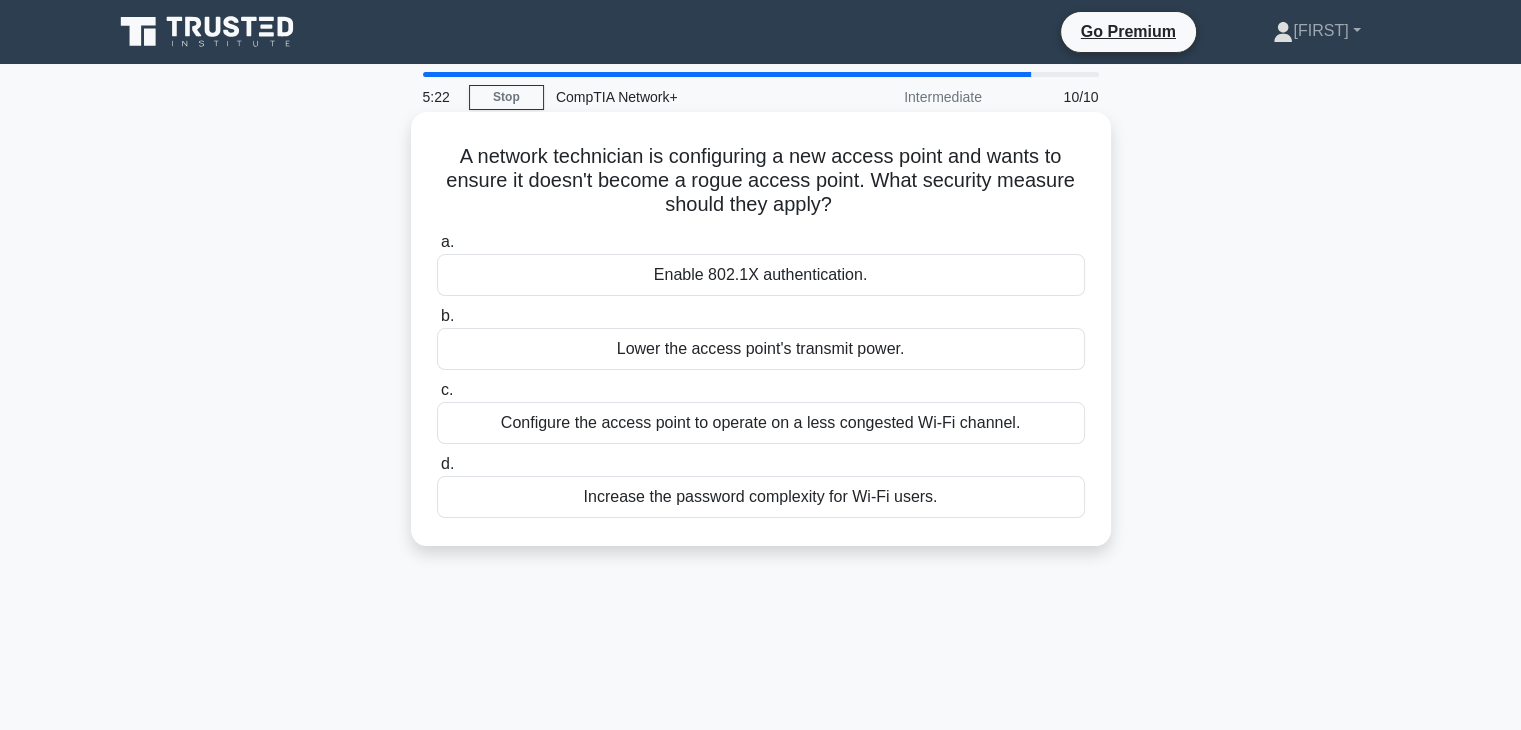 click on "Configure the access point to operate on a less congested Wi-Fi channel." at bounding box center (761, 423) 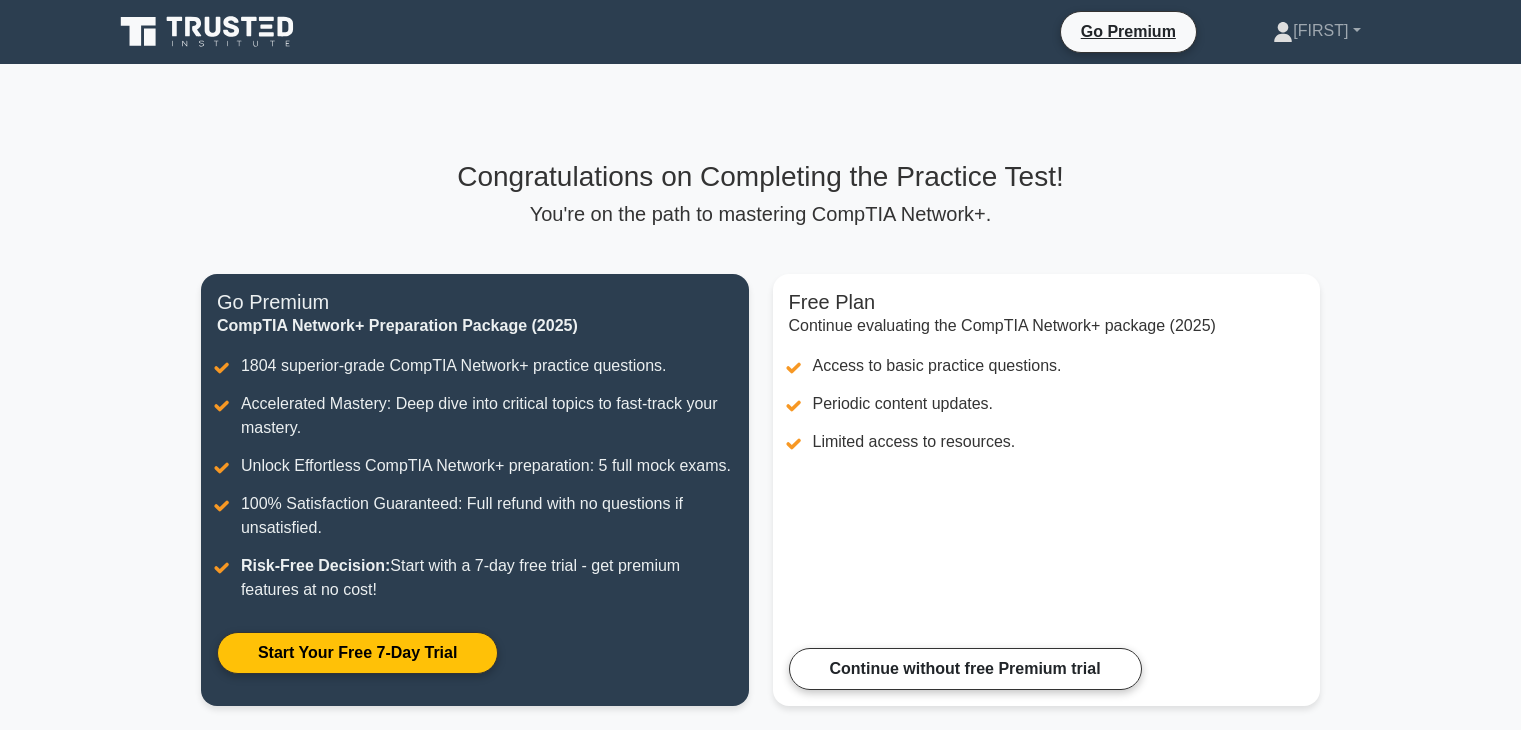 scroll, scrollTop: 0, scrollLeft: 0, axis: both 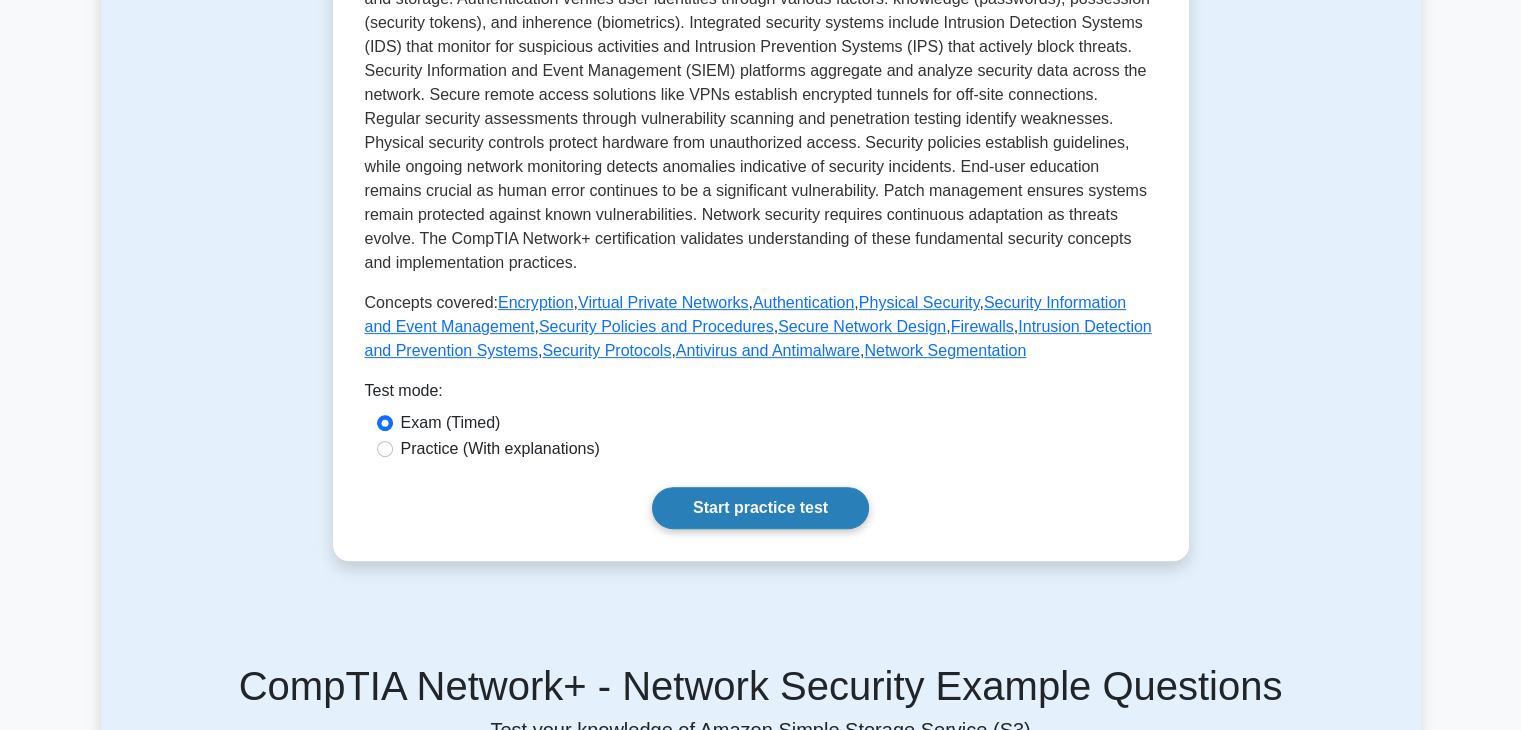click on "Start practice test" at bounding box center [760, 508] 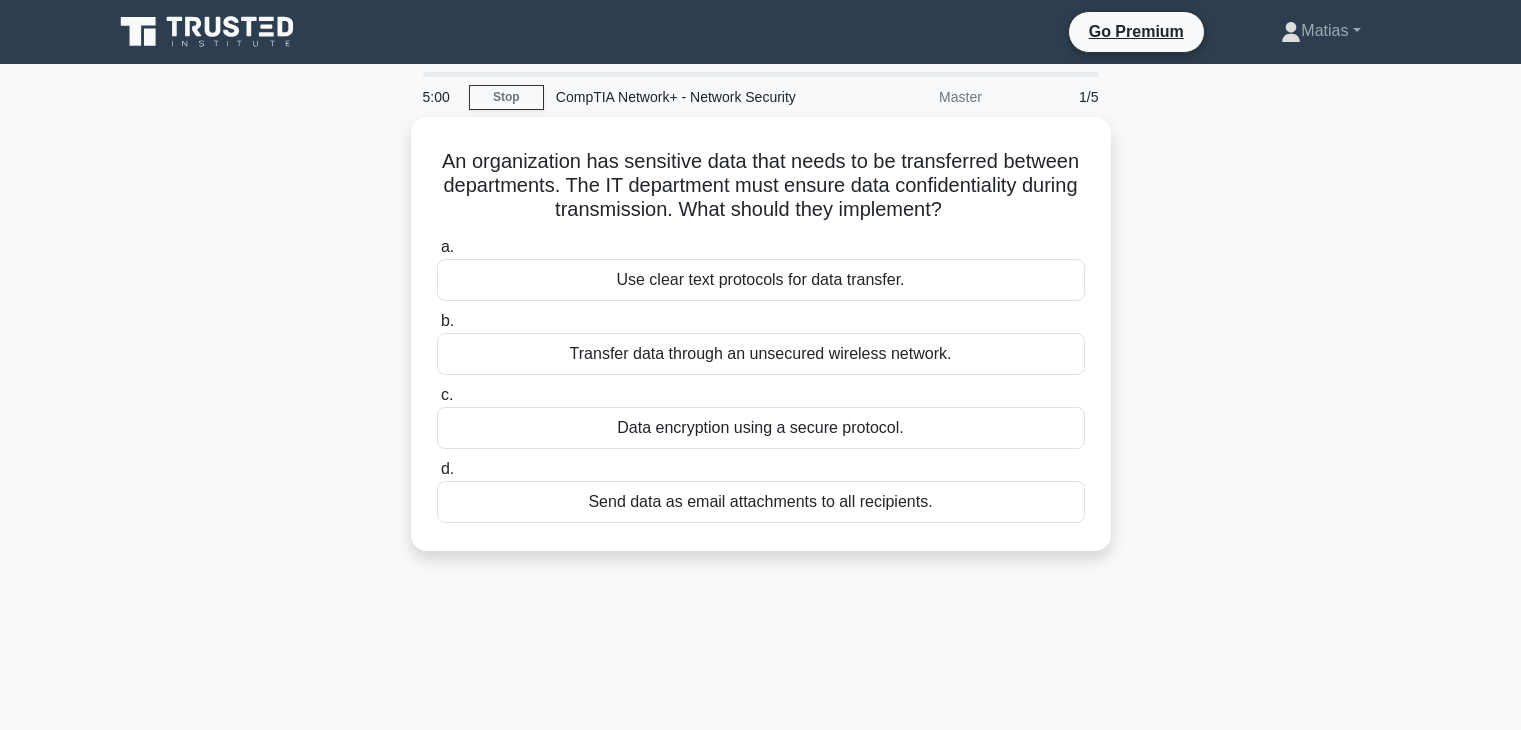 scroll, scrollTop: 0, scrollLeft: 0, axis: both 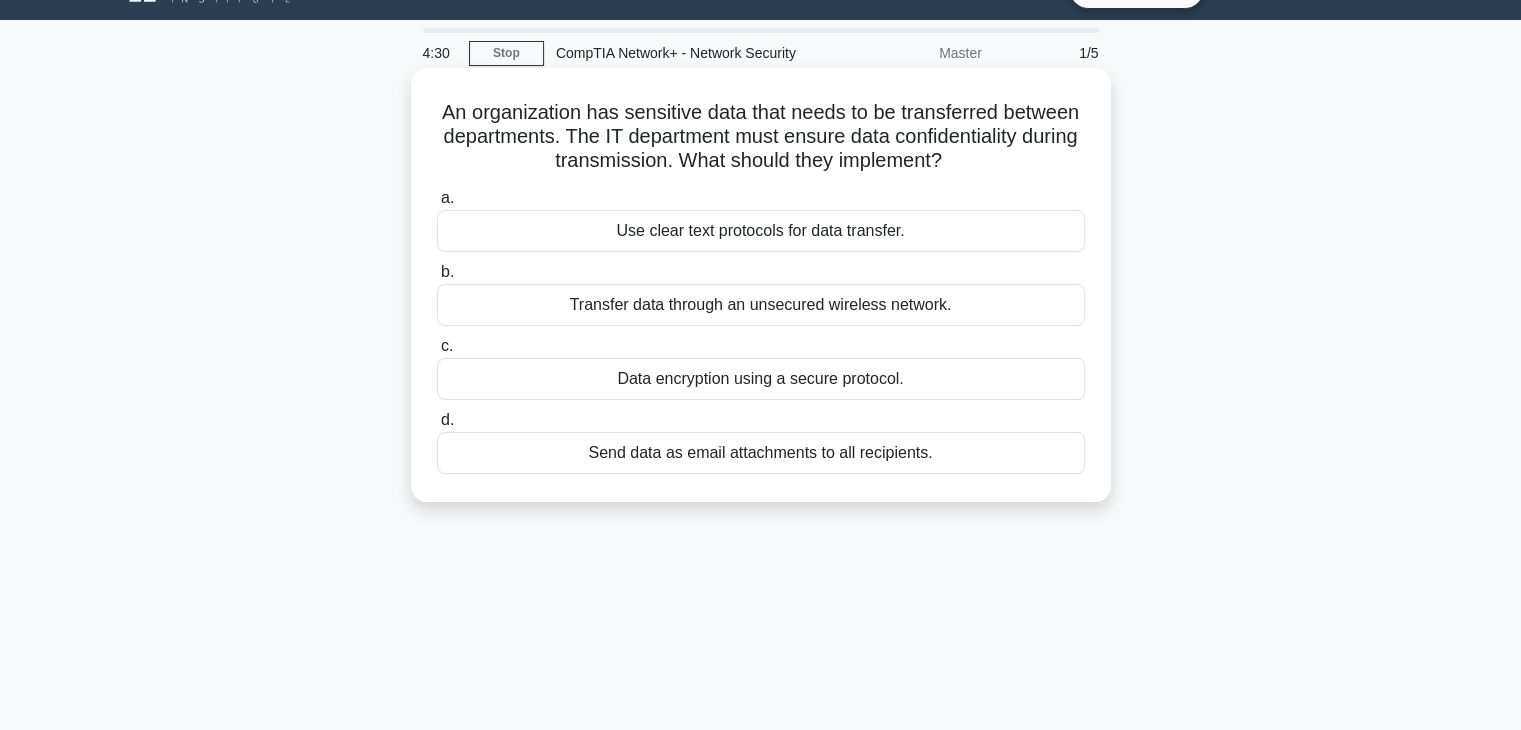 drag, startPoint x: 476, startPoint y: 105, endPoint x: 946, endPoint y: 492, distance: 608.8259 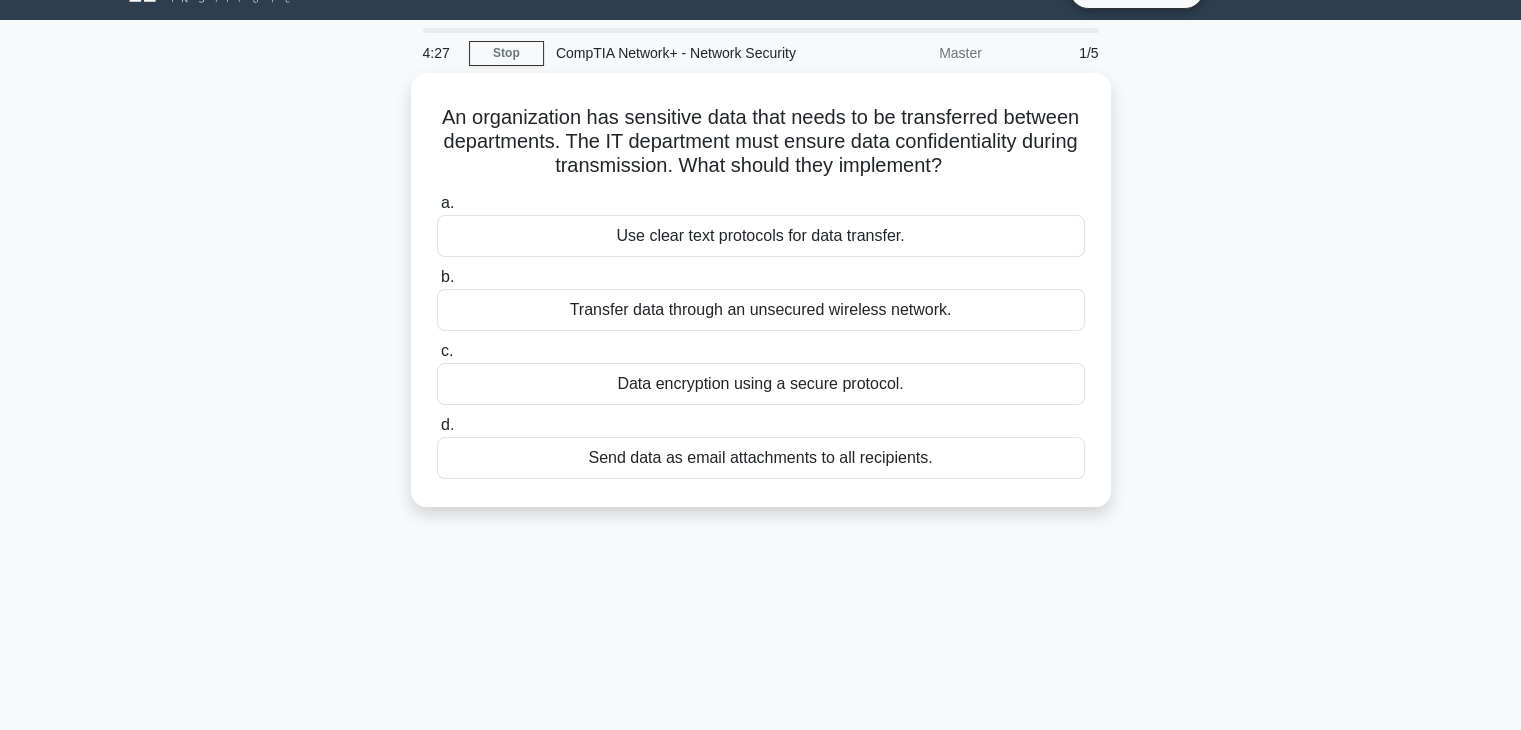 click on "4:27
Stop
CompTIA Network+  - Network Security
Master
1/5
An organization has sensitive data that needs to be transferred between departments. The IT department must ensure data confidentiality during transmission. What should they implement?
.spinner_0XTQ{transform-origin:center;animation:spinner_y6GP .75s linear infinite}@keyframes spinner_y6GP{100%{transform:rotate(360deg)}}
a.
b. c. d." at bounding box center (761, 528) 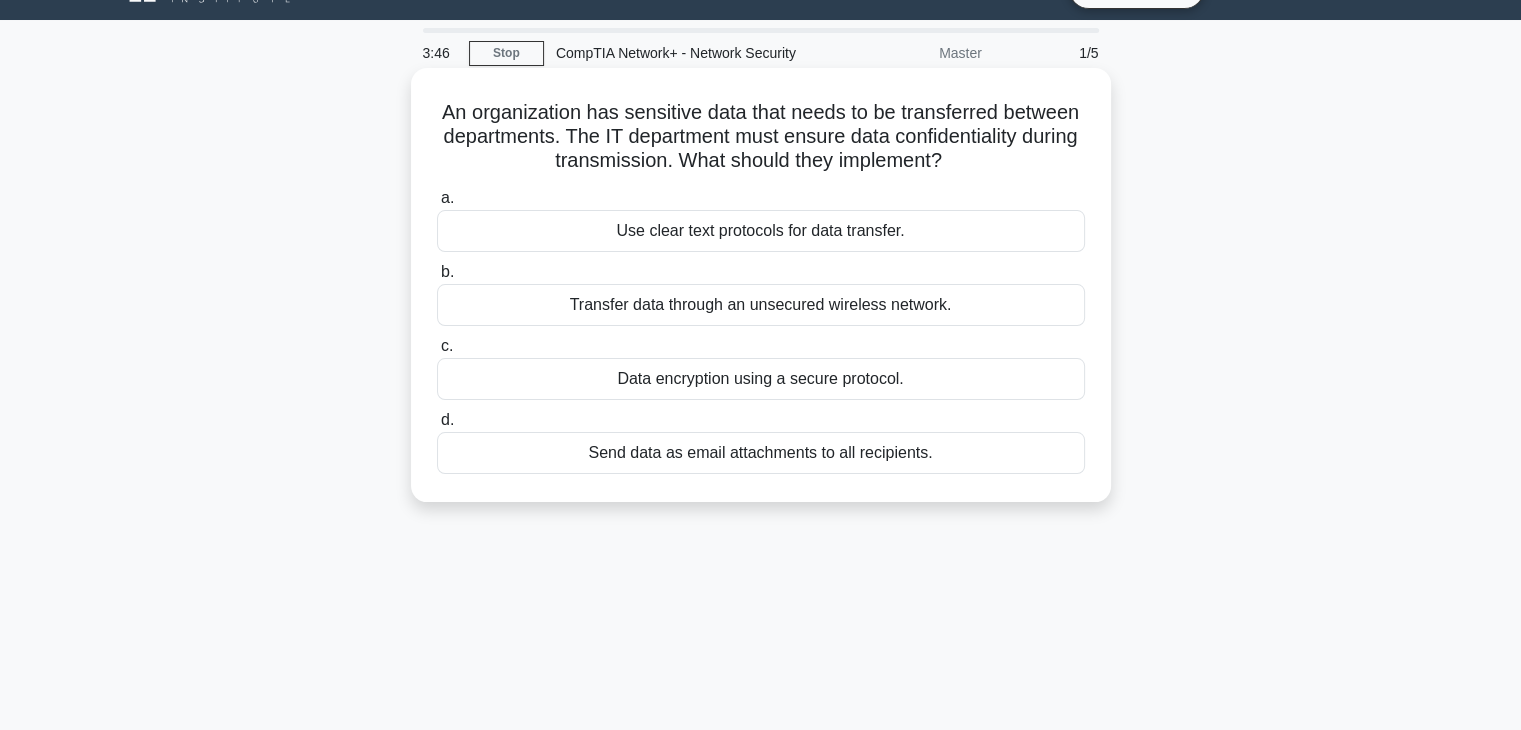 click on "Data encryption using a secure protocol." at bounding box center [761, 379] 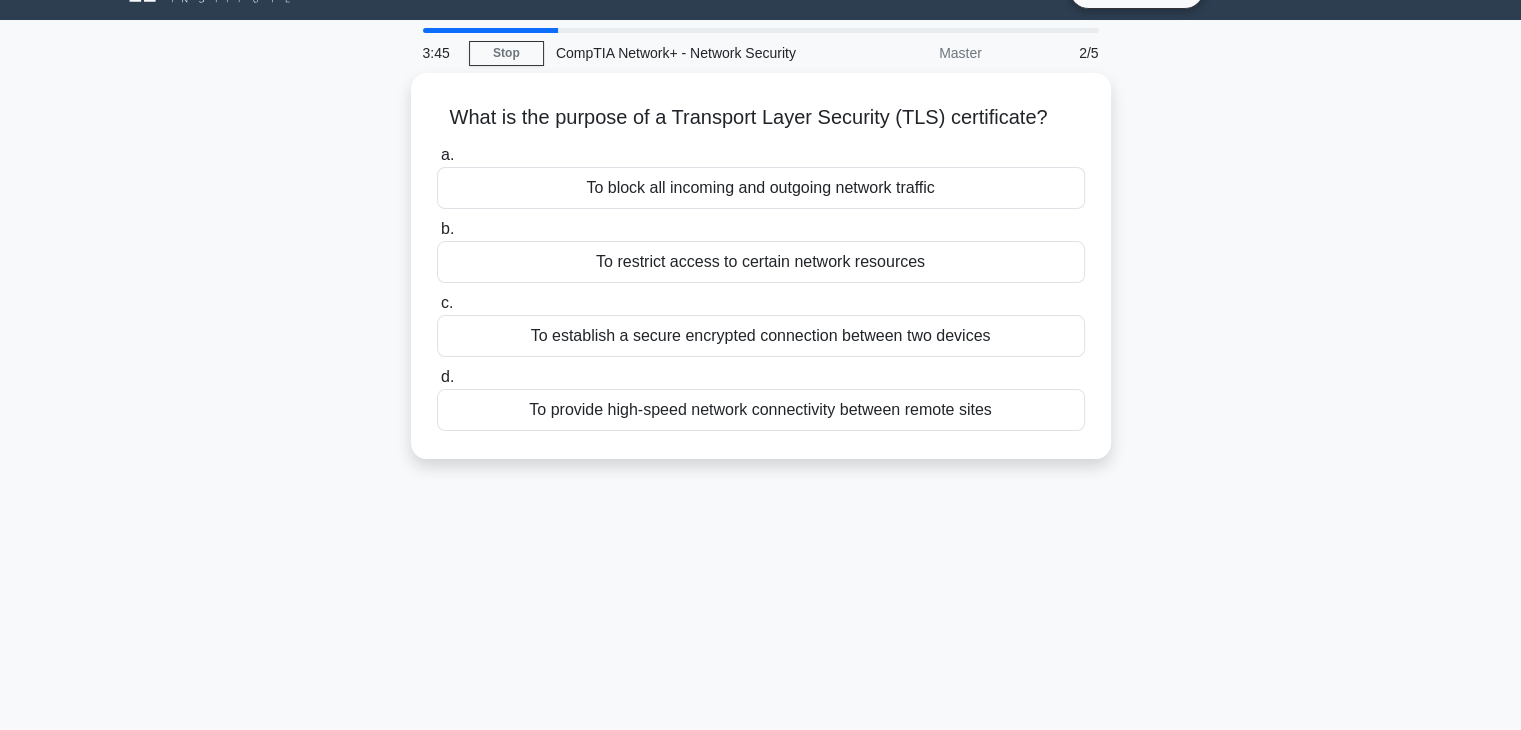 scroll, scrollTop: 0, scrollLeft: 0, axis: both 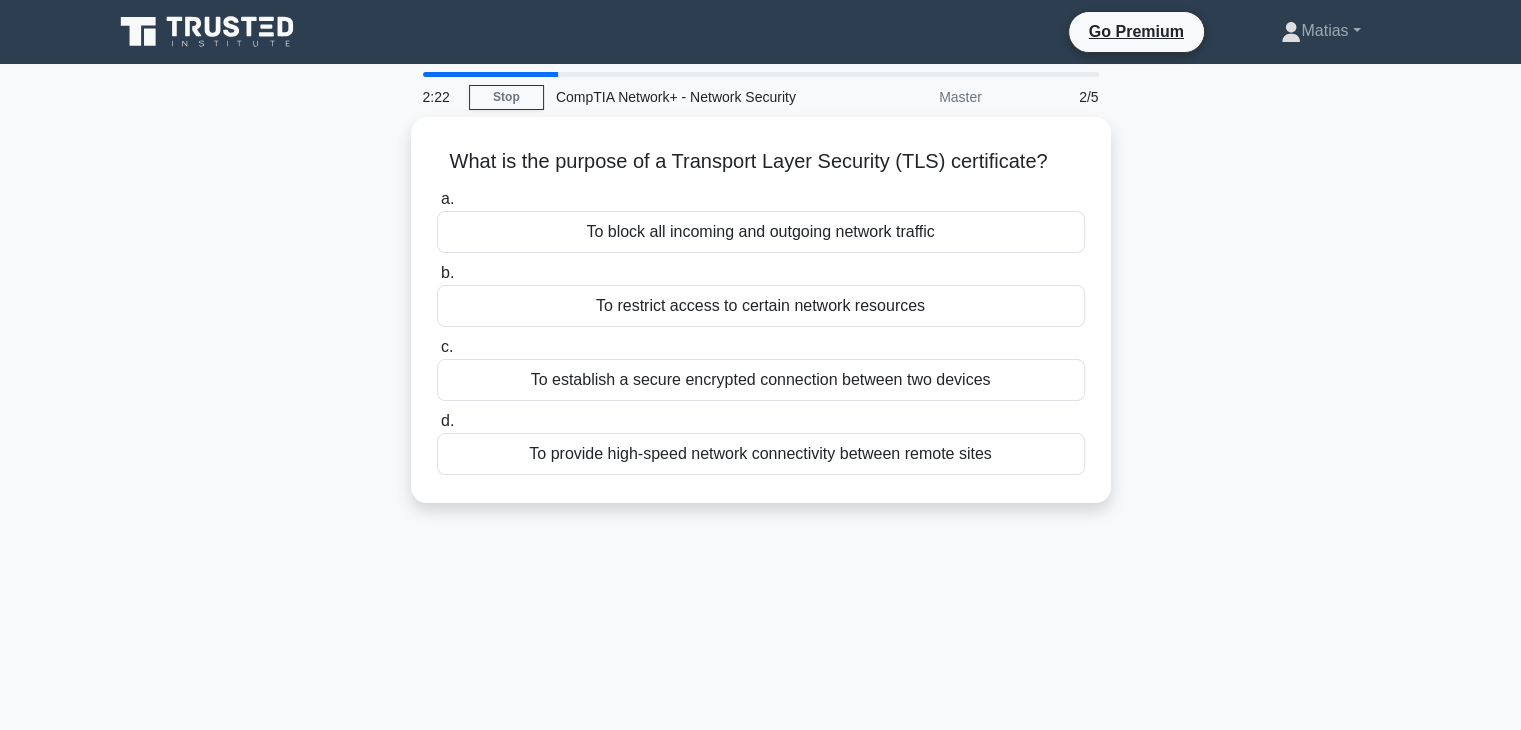 click on "To establish a secure encrypted connection between two devices" at bounding box center [761, 380] 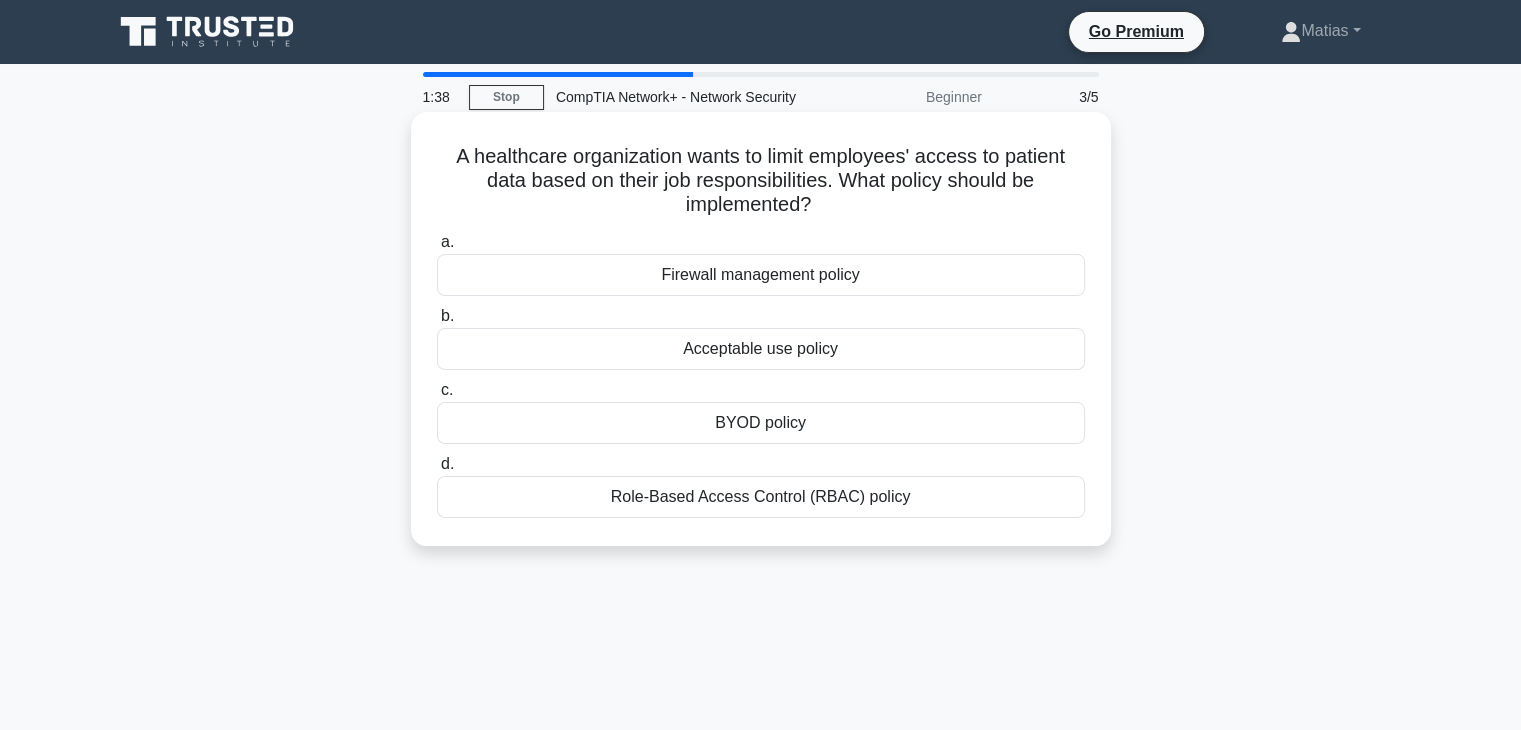 click on "BYOD policy" at bounding box center (761, 423) 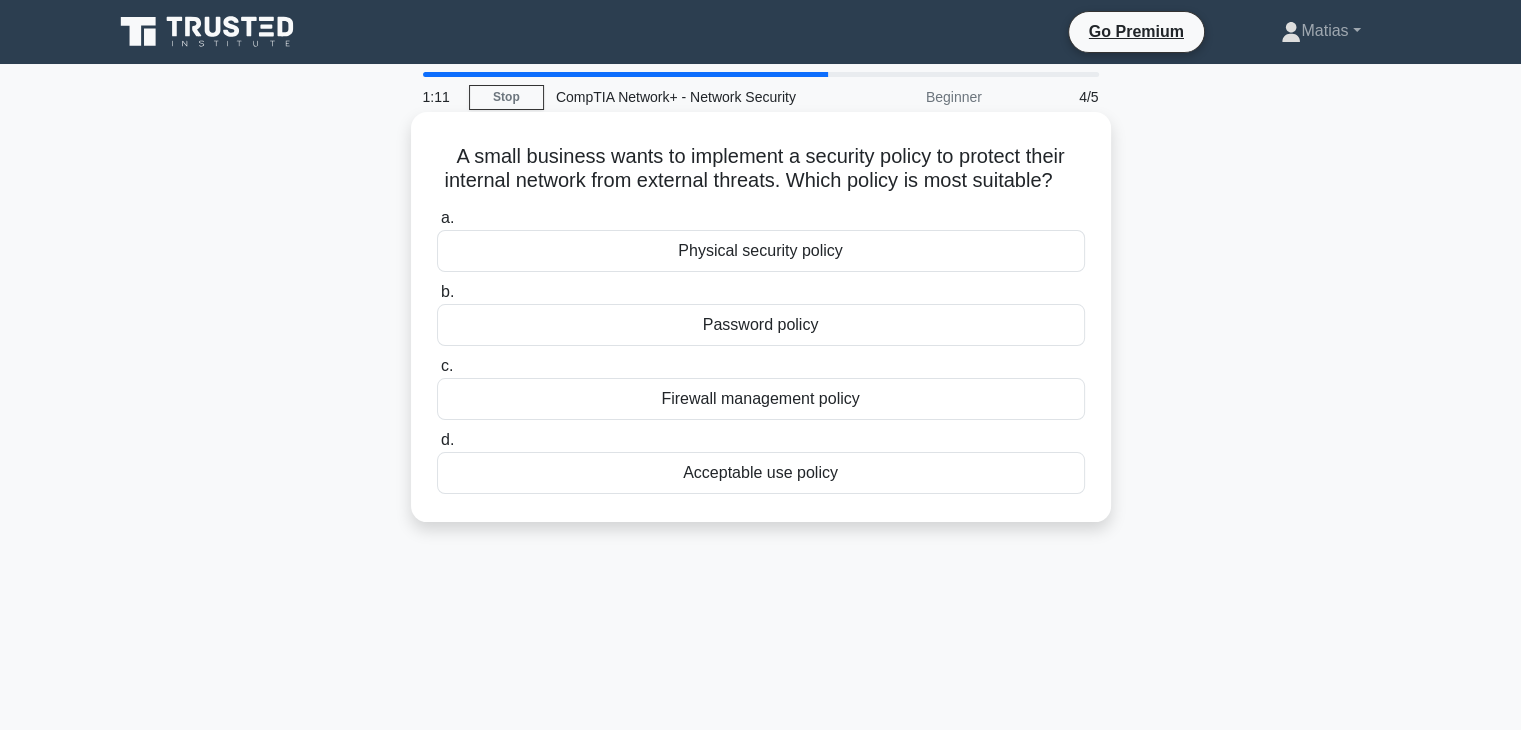 click on "Firewall management policy" at bounding box center [761, 399] 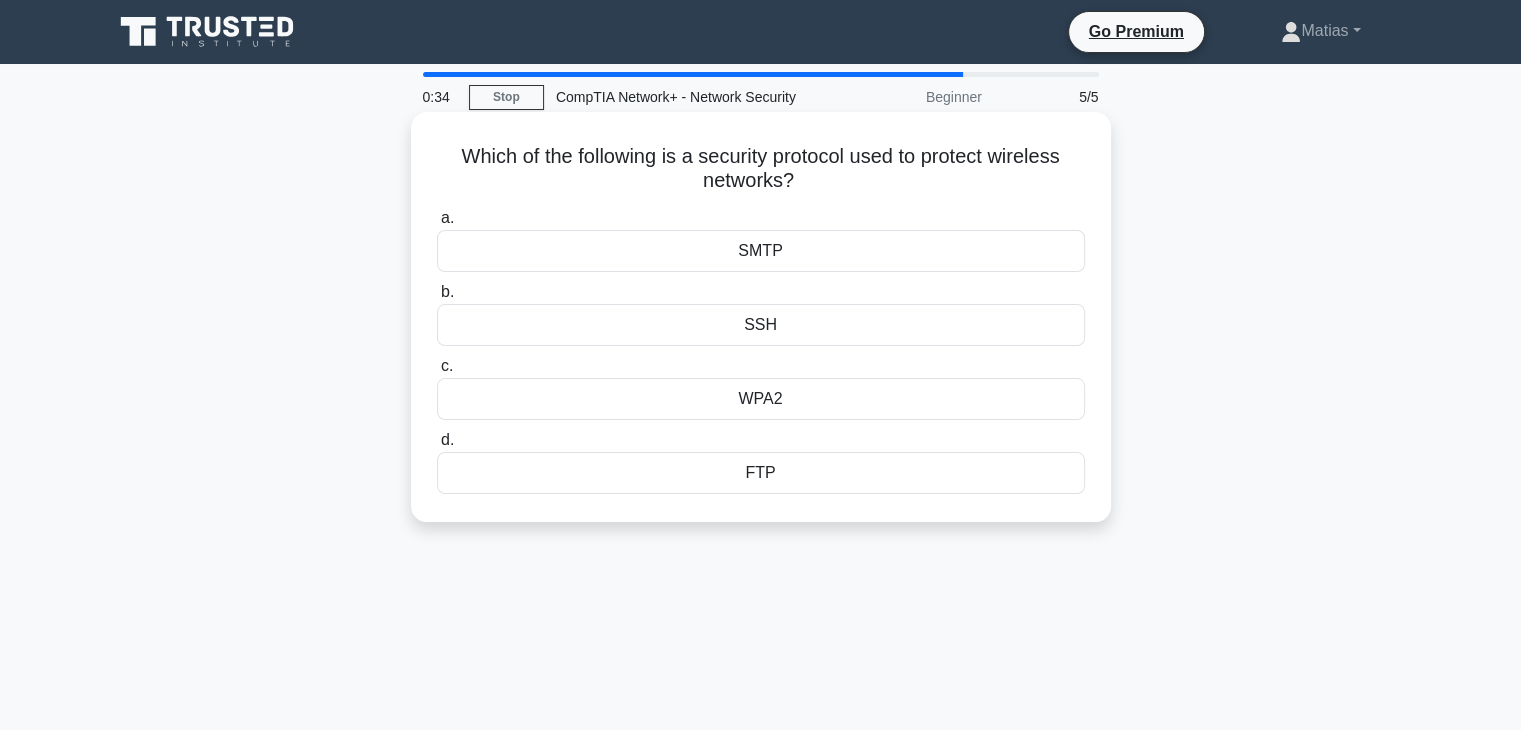 click on "WPA2" at bounding box center (761, 399) 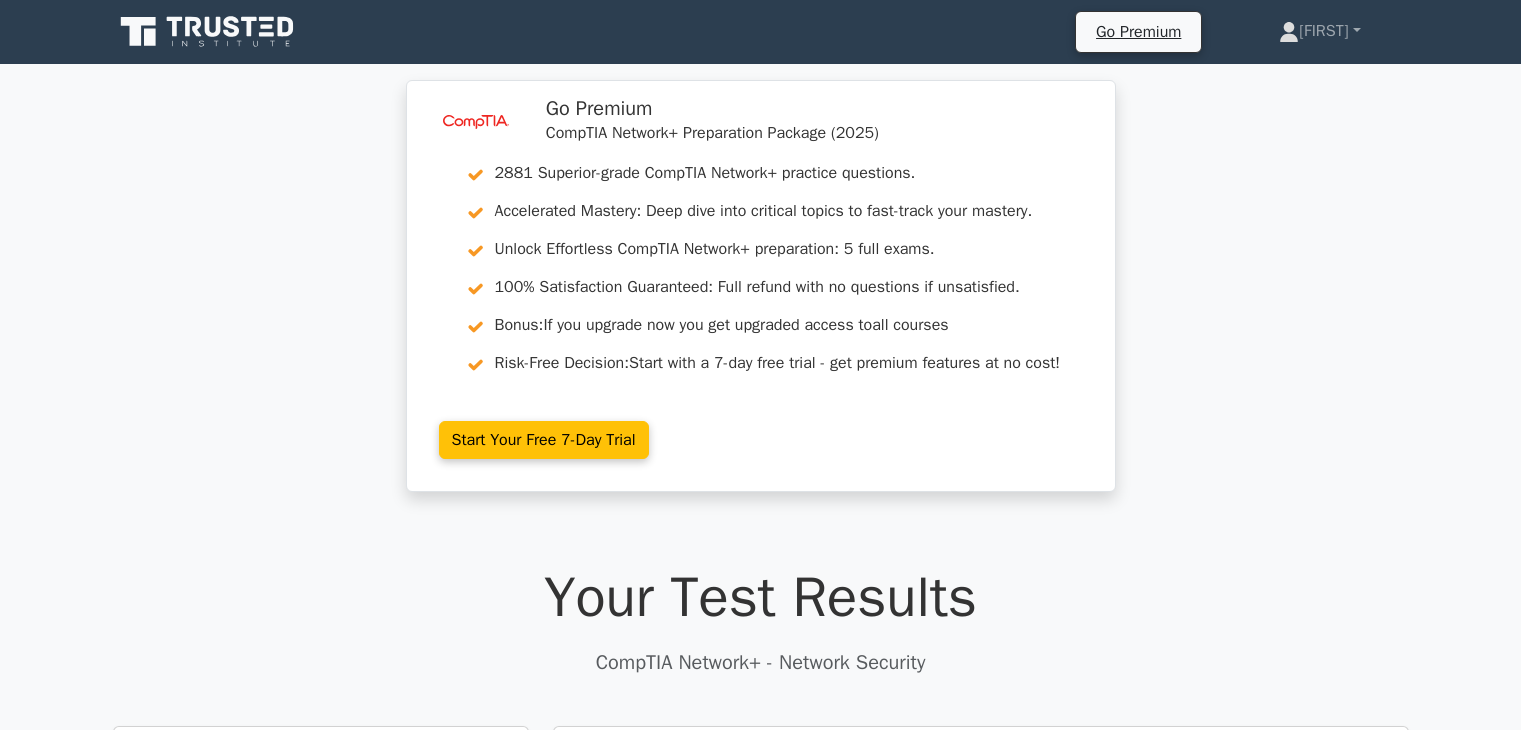 scroll, scrollTop: 0, scrollLeft: 0, axis: both 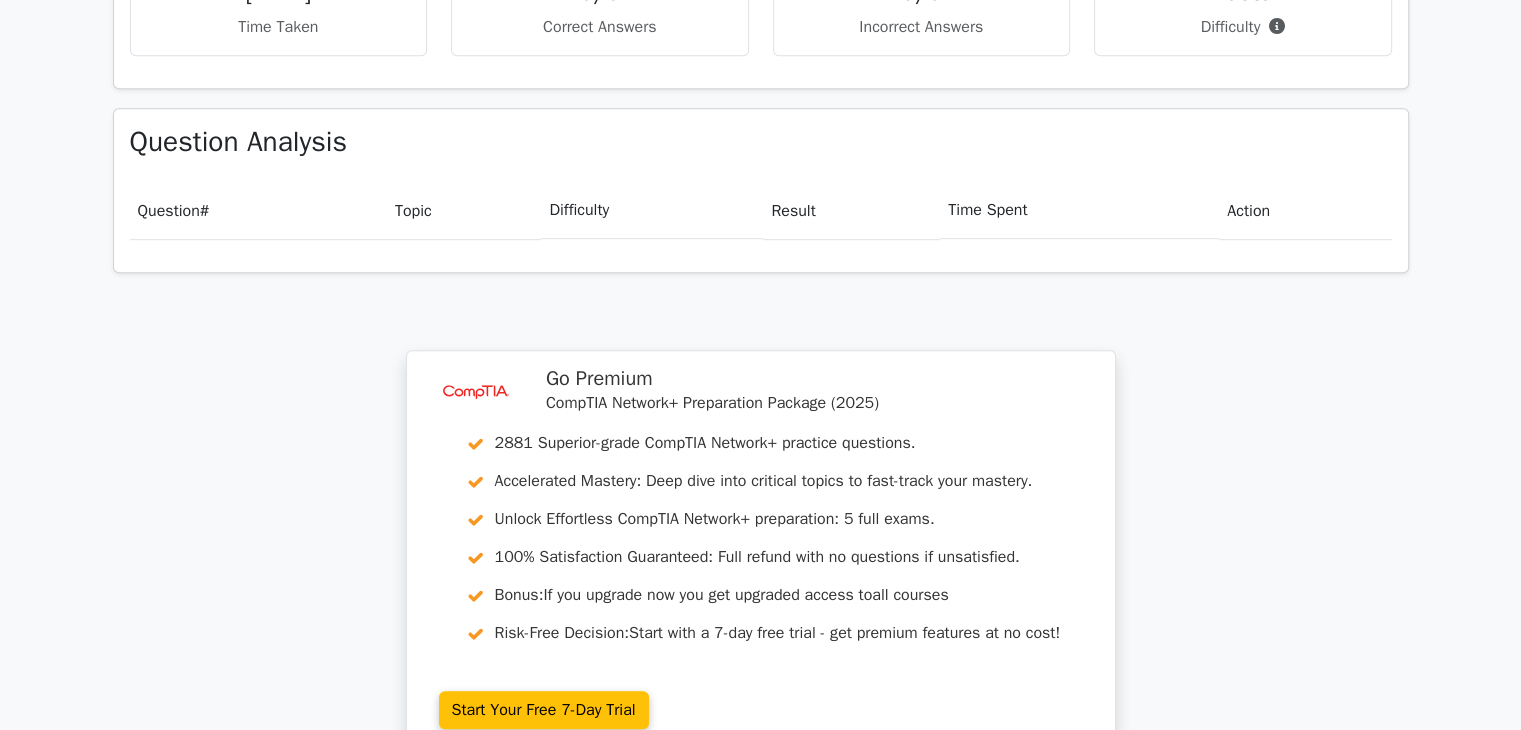 click on "Result" at bounding box center (851, 210) 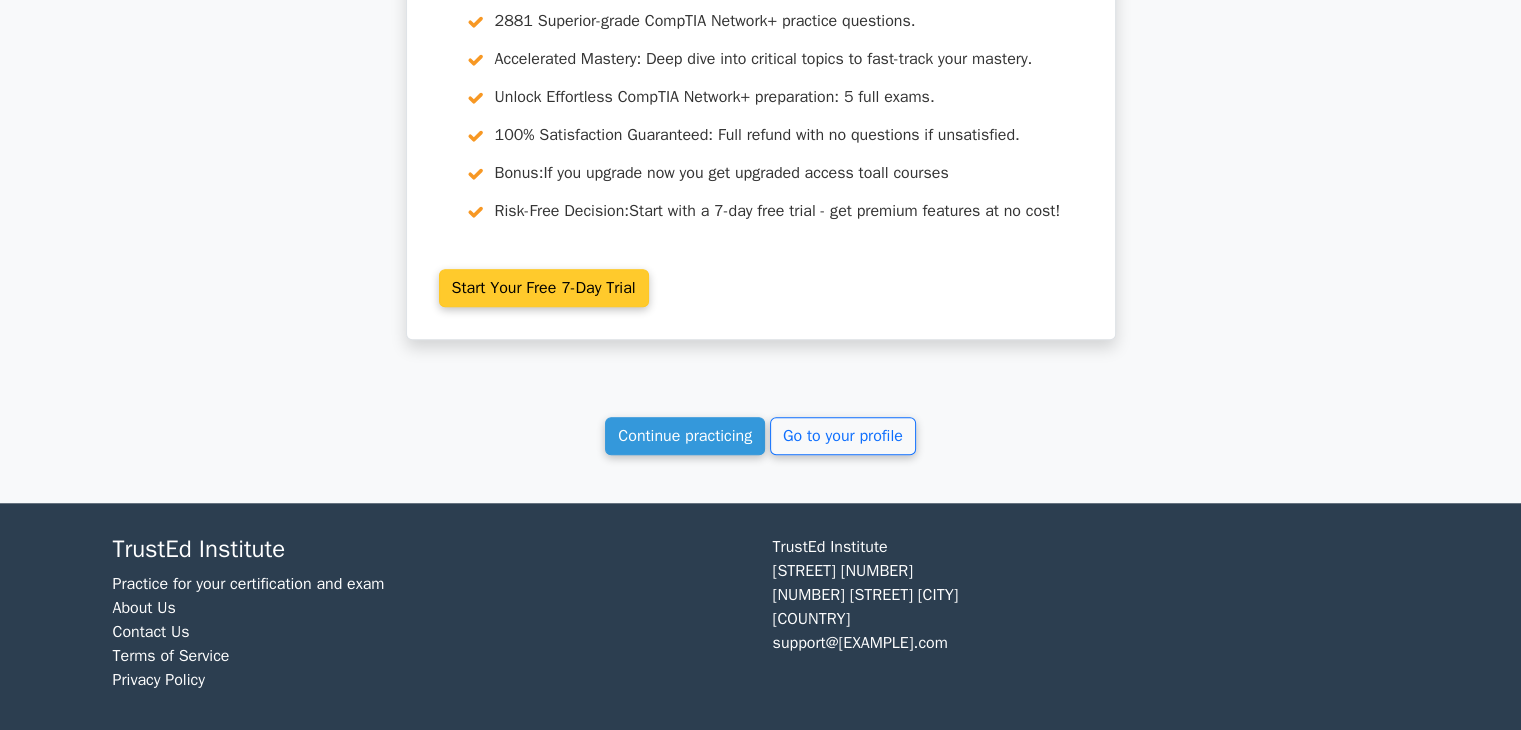 scroll, scrollTop: 1641, scrollLeft: 0, axis: vertical 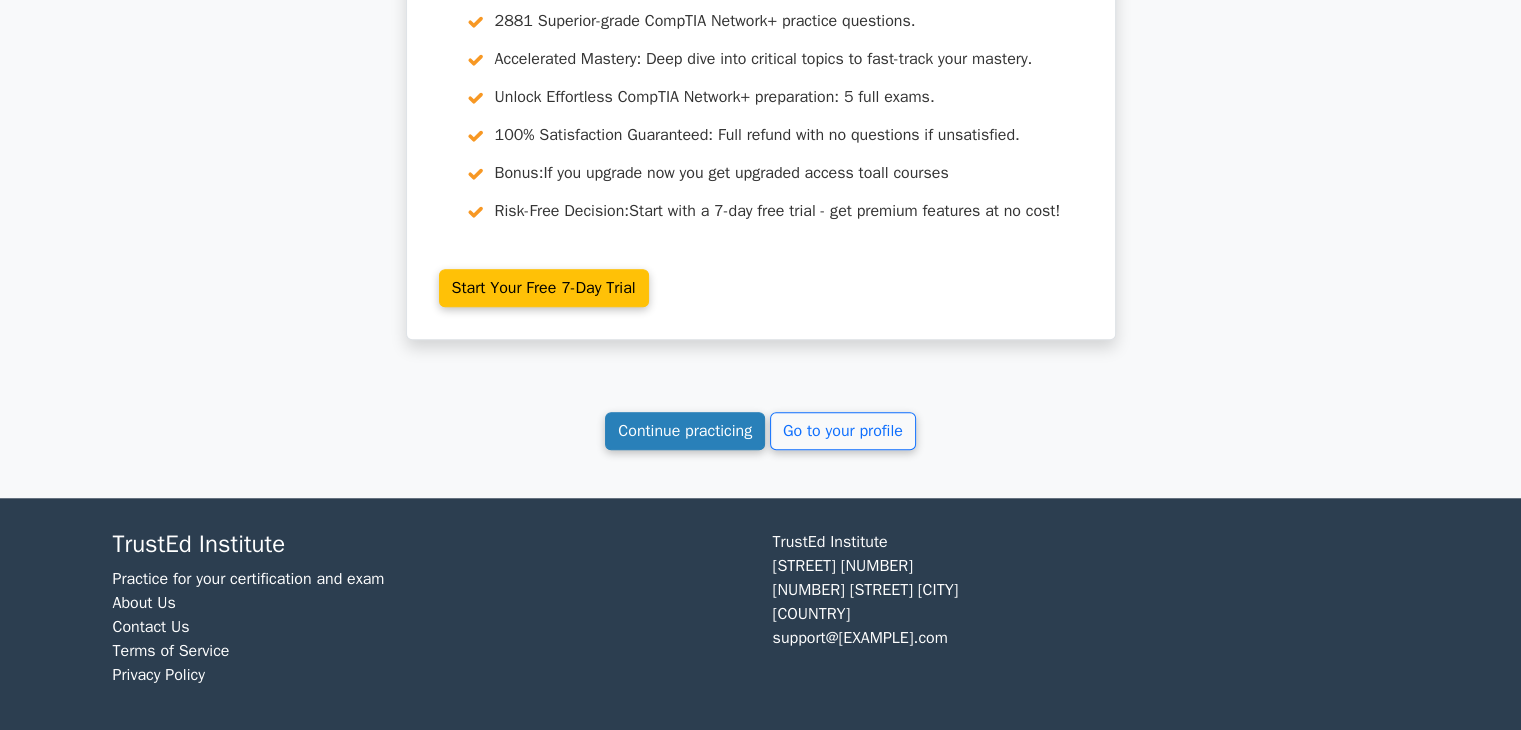 click on "Continue practicing" at bounding box center [685, 431] 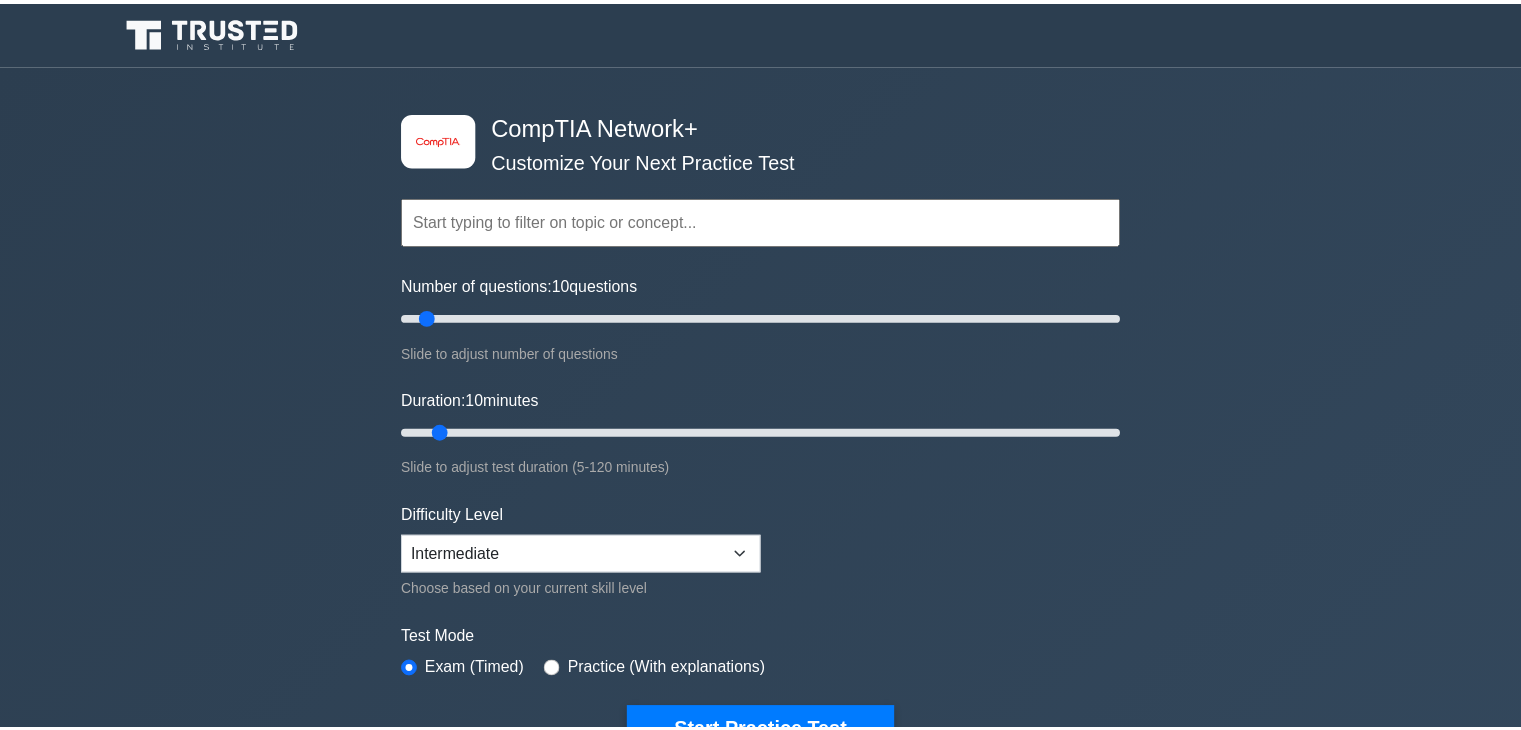 scroll, scrollTop: 0, scrollLeft: 0, axis: both 